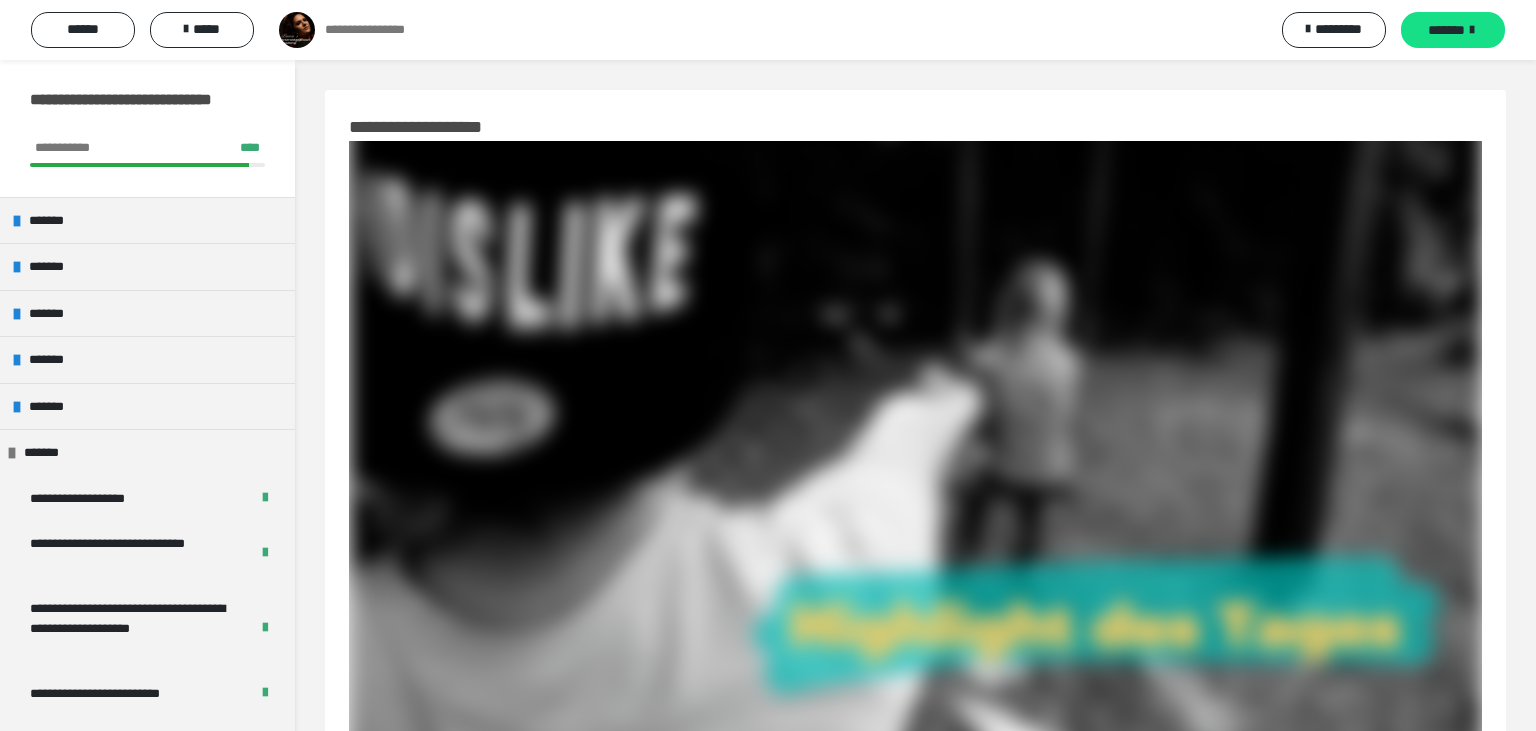 scroll, scrollTop: 743, scrollLeft: 0, axis: vertical 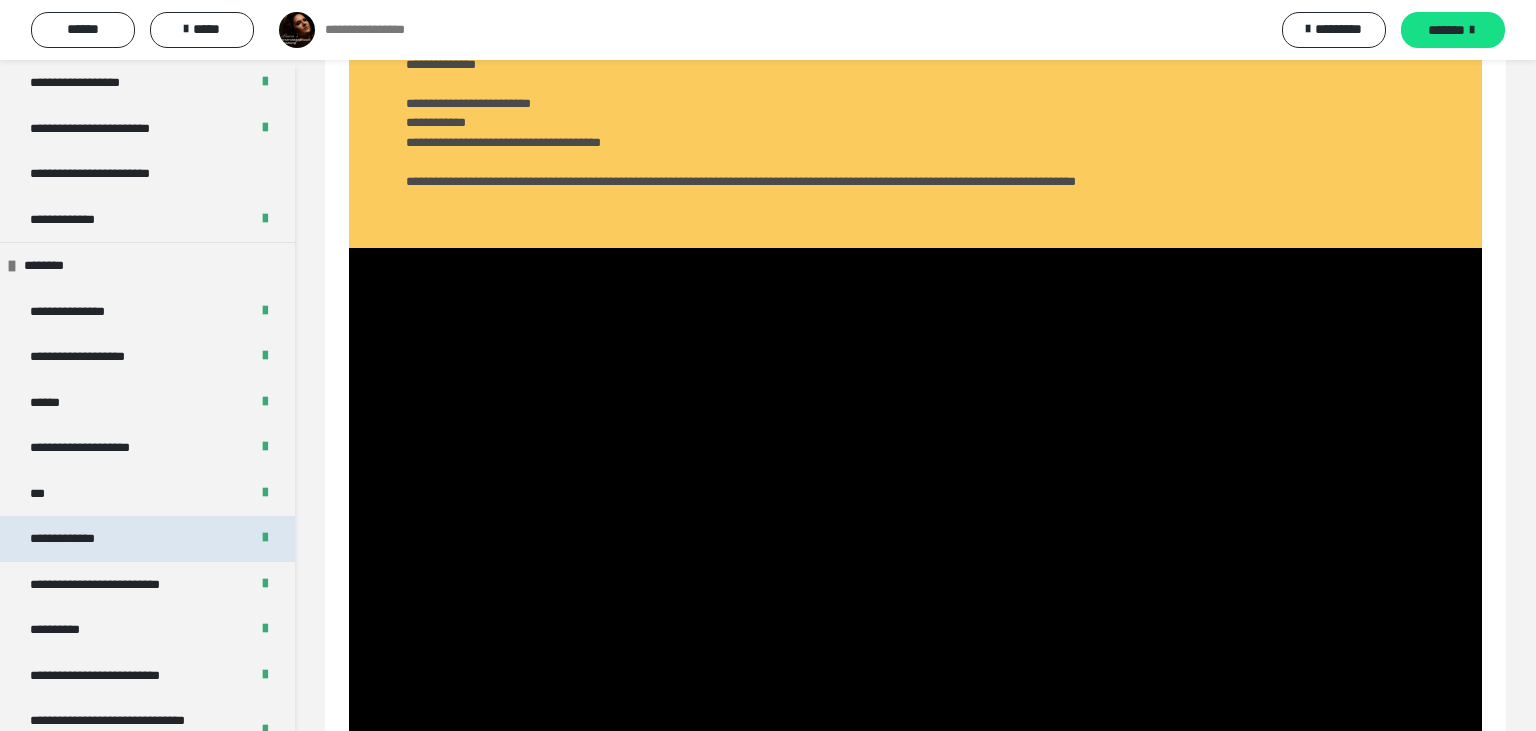 click on "**********" at bounding box center [147, 539] 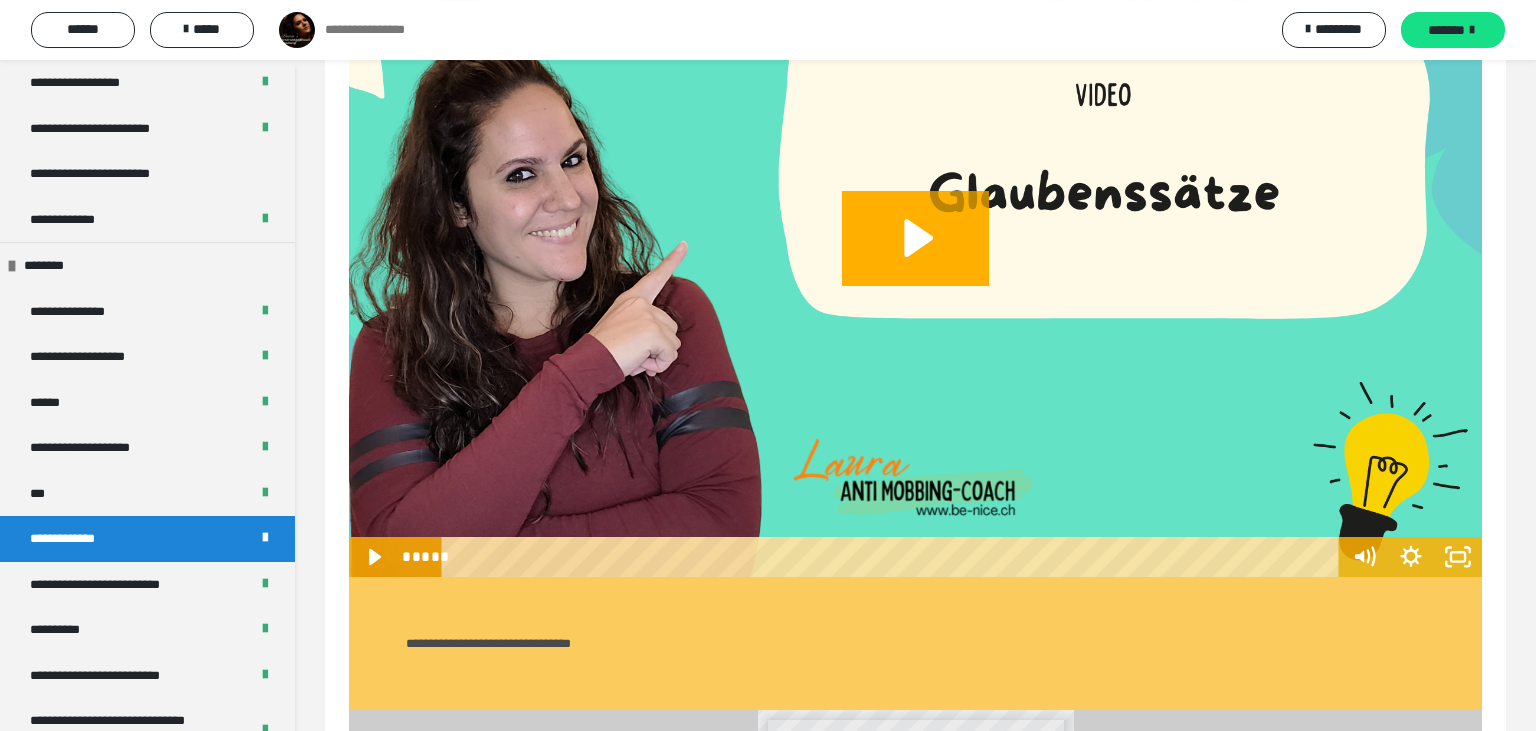 scroll, scrollTop: 1060, scrollLeft: 0, axis: vertical 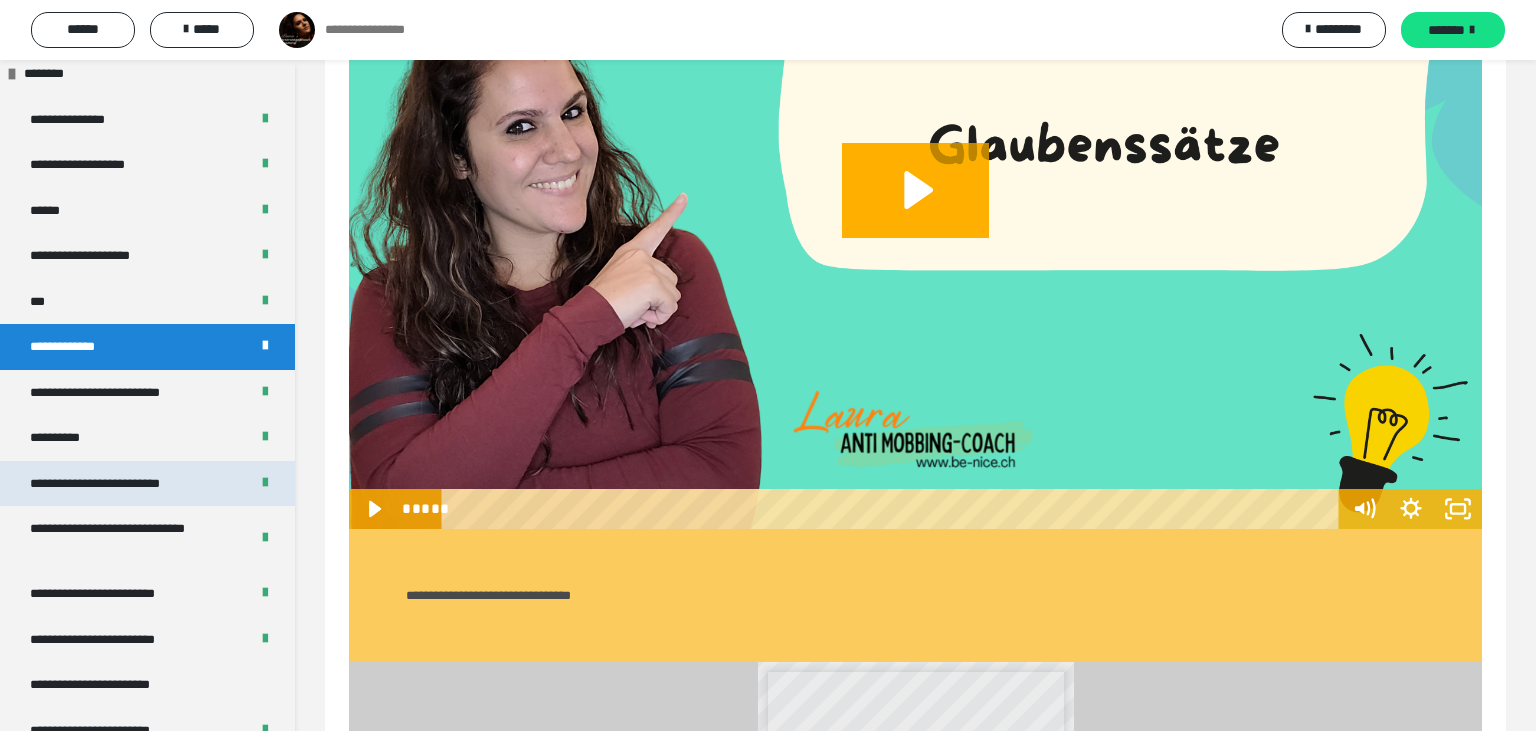 click on "**********" at bounding box center [126, 484] 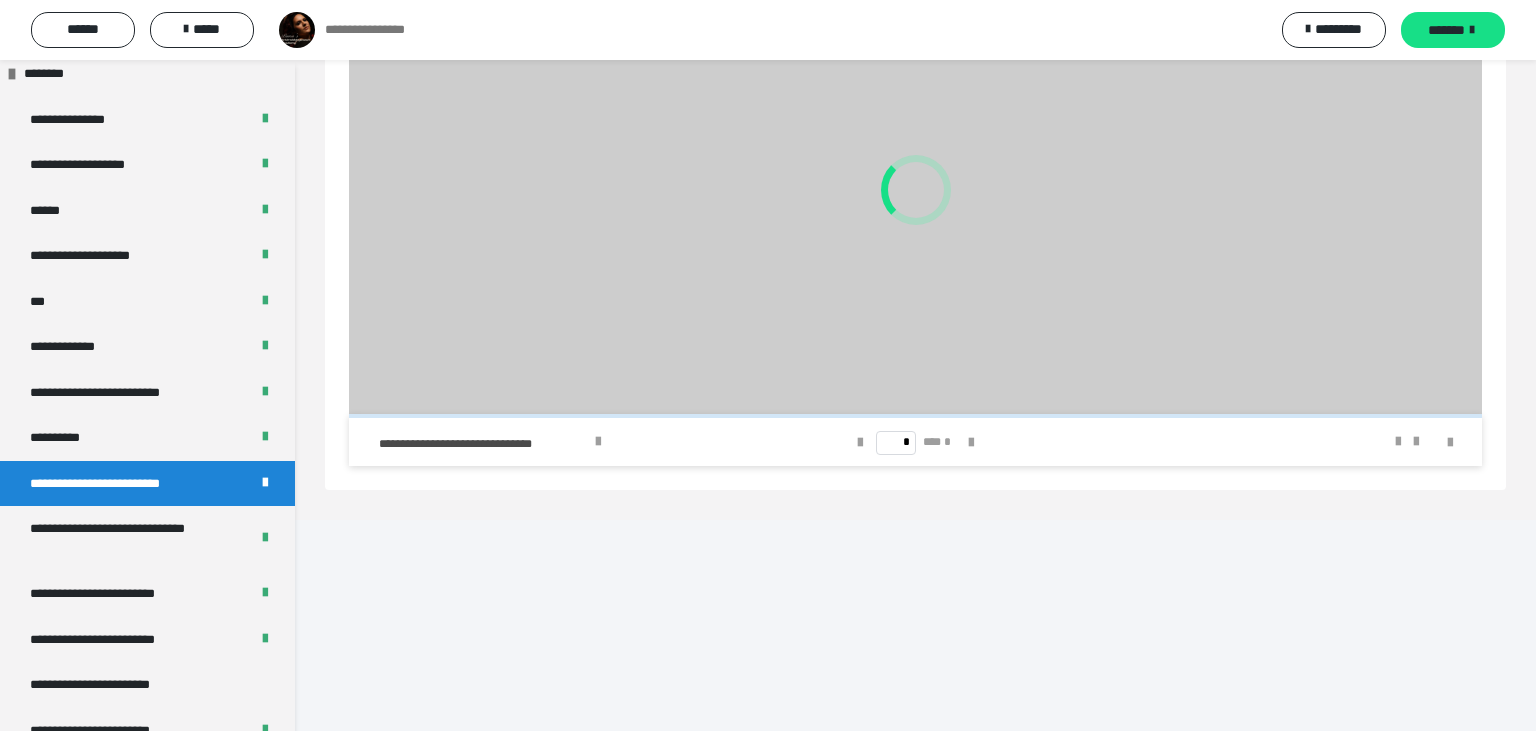 scroll, scrollTop: 848, scrollLeft: 0, axis: vertical 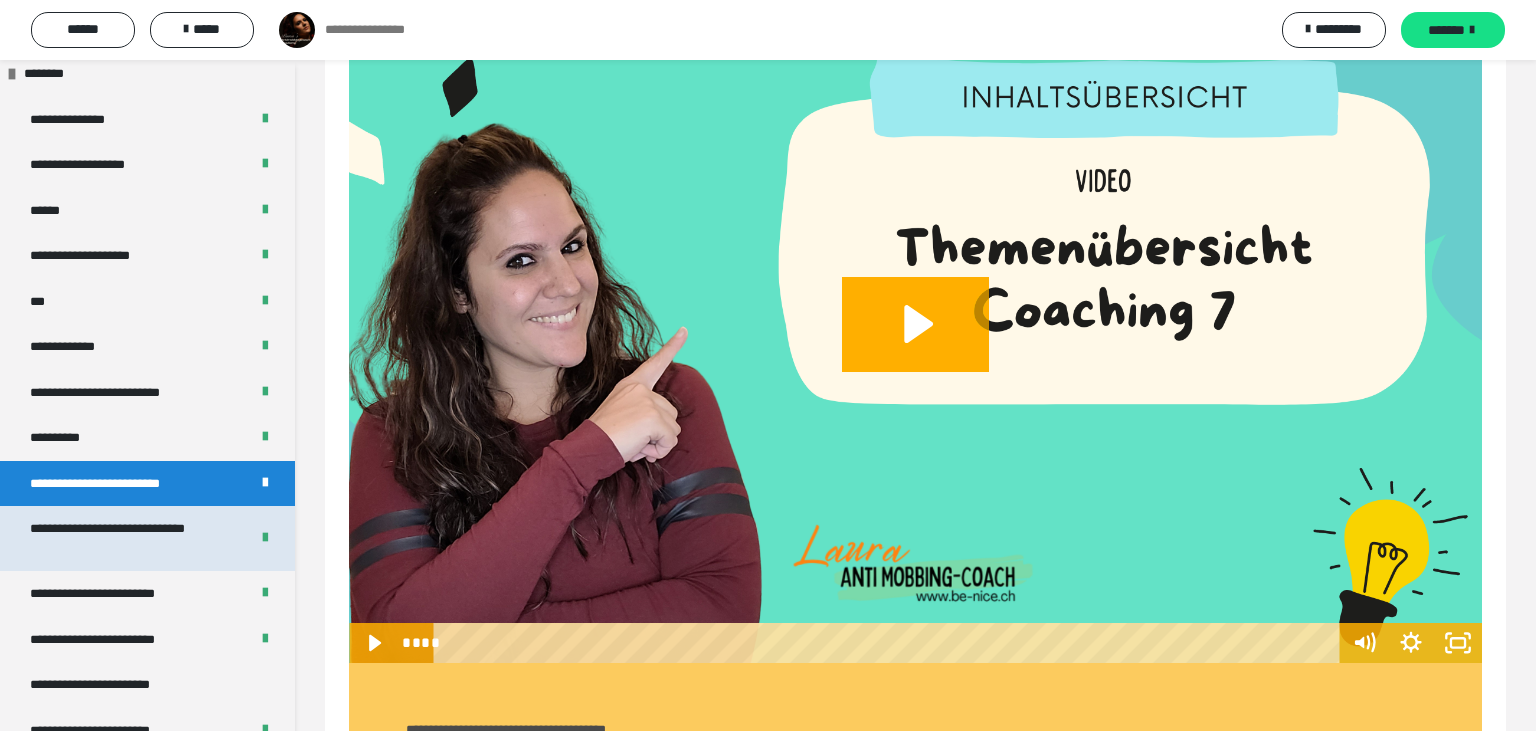 click on "**********" at bounding box center [131, 538] 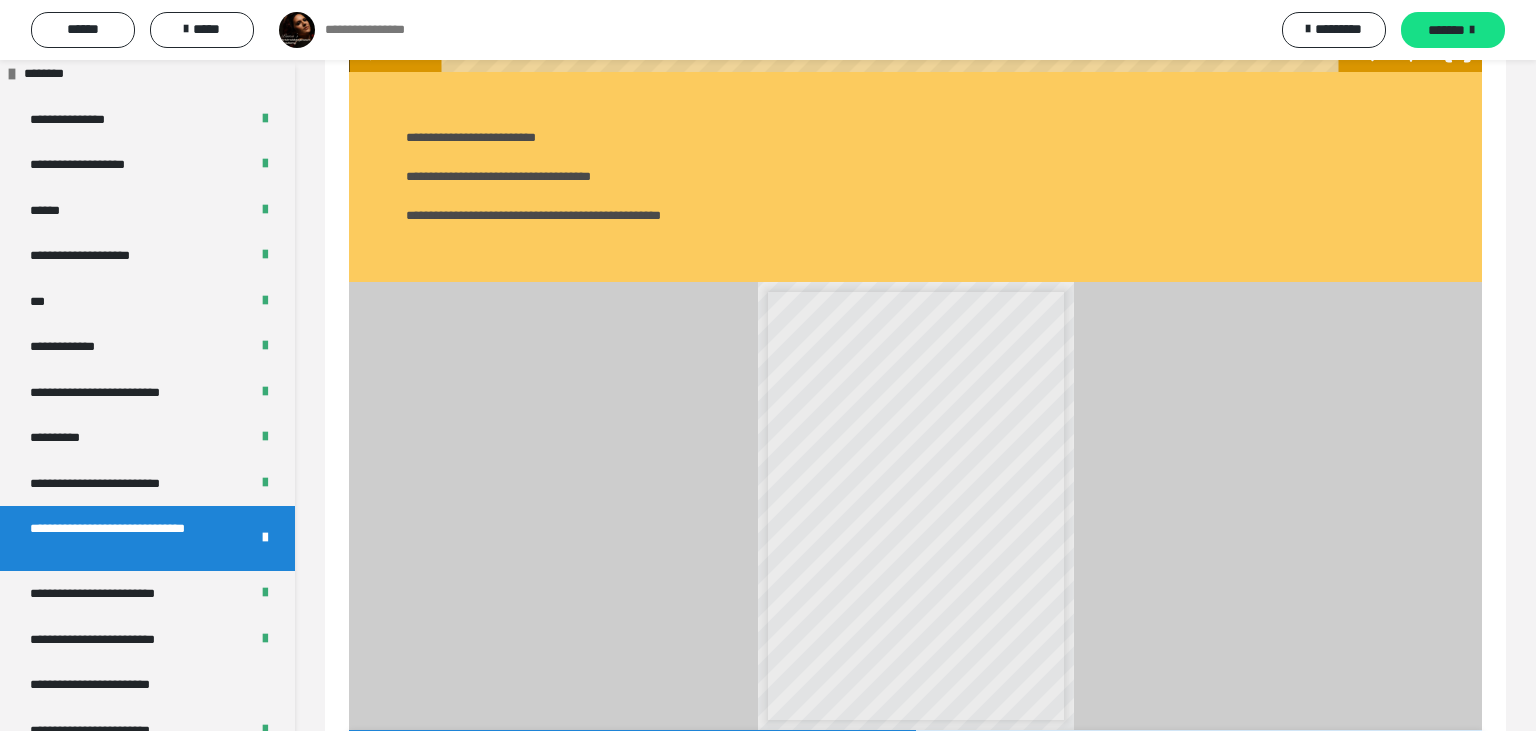 scroll, scrollTop: 1165, scrollLeft: 0, axis: vertical 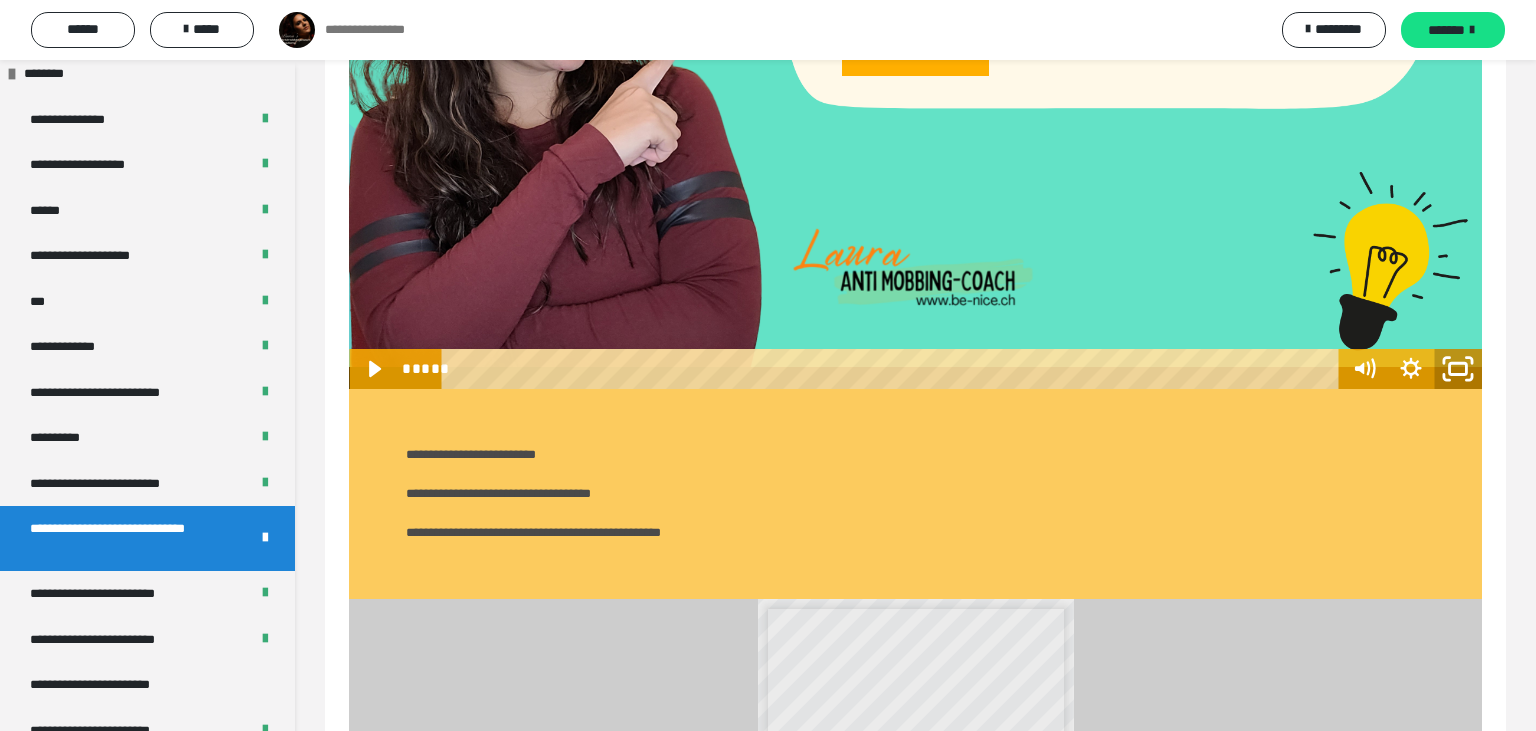 click 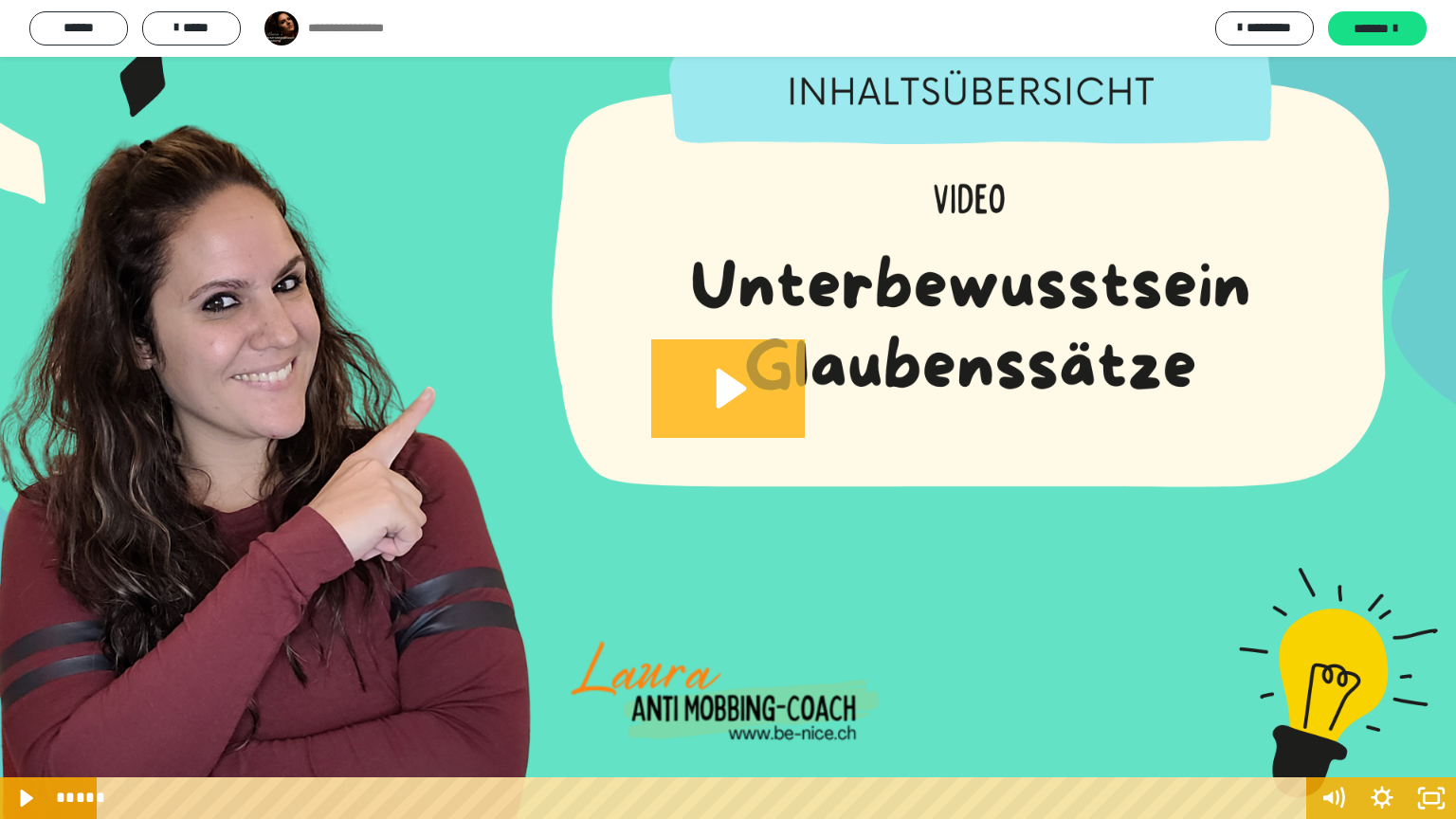 click 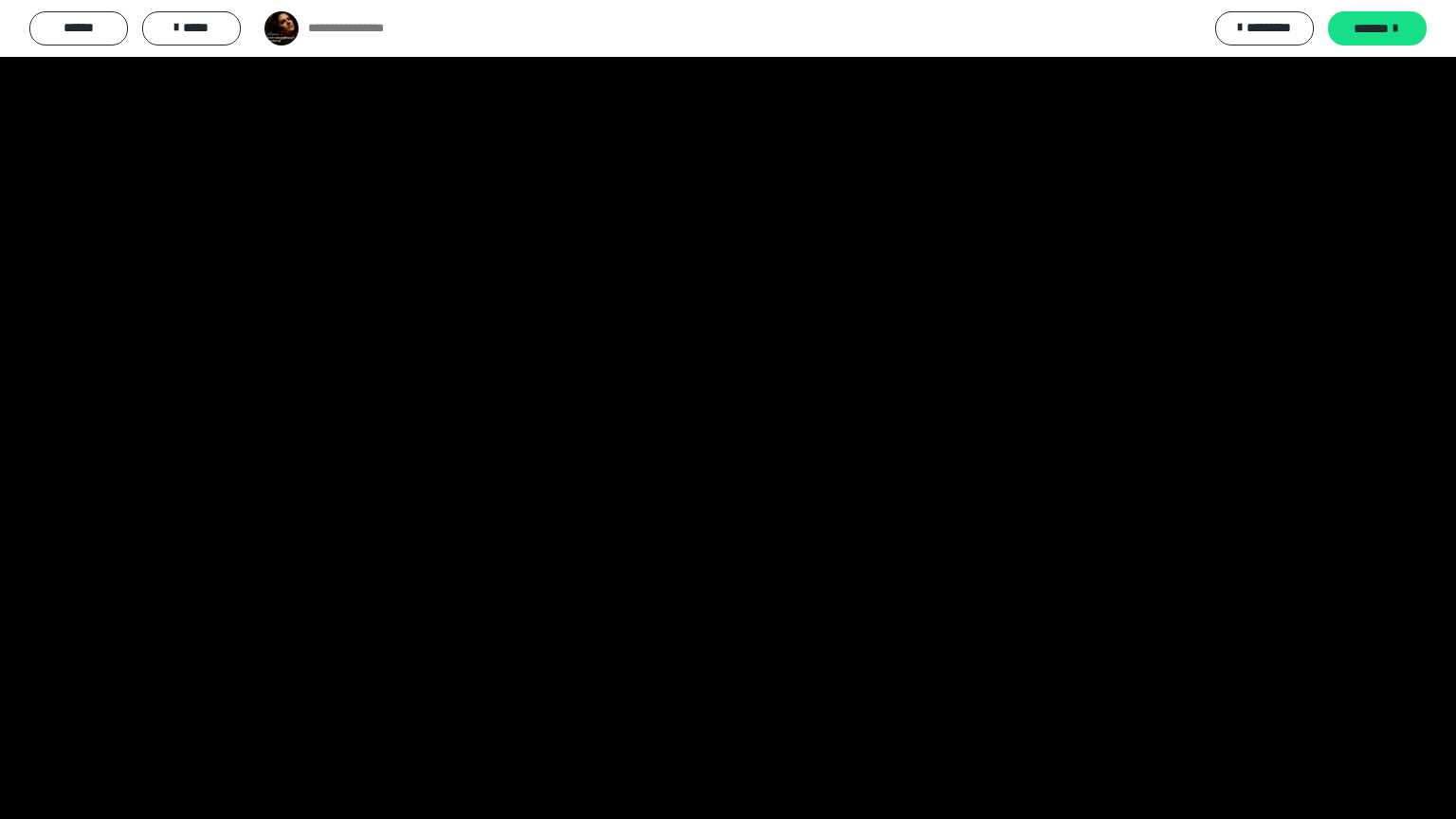 type 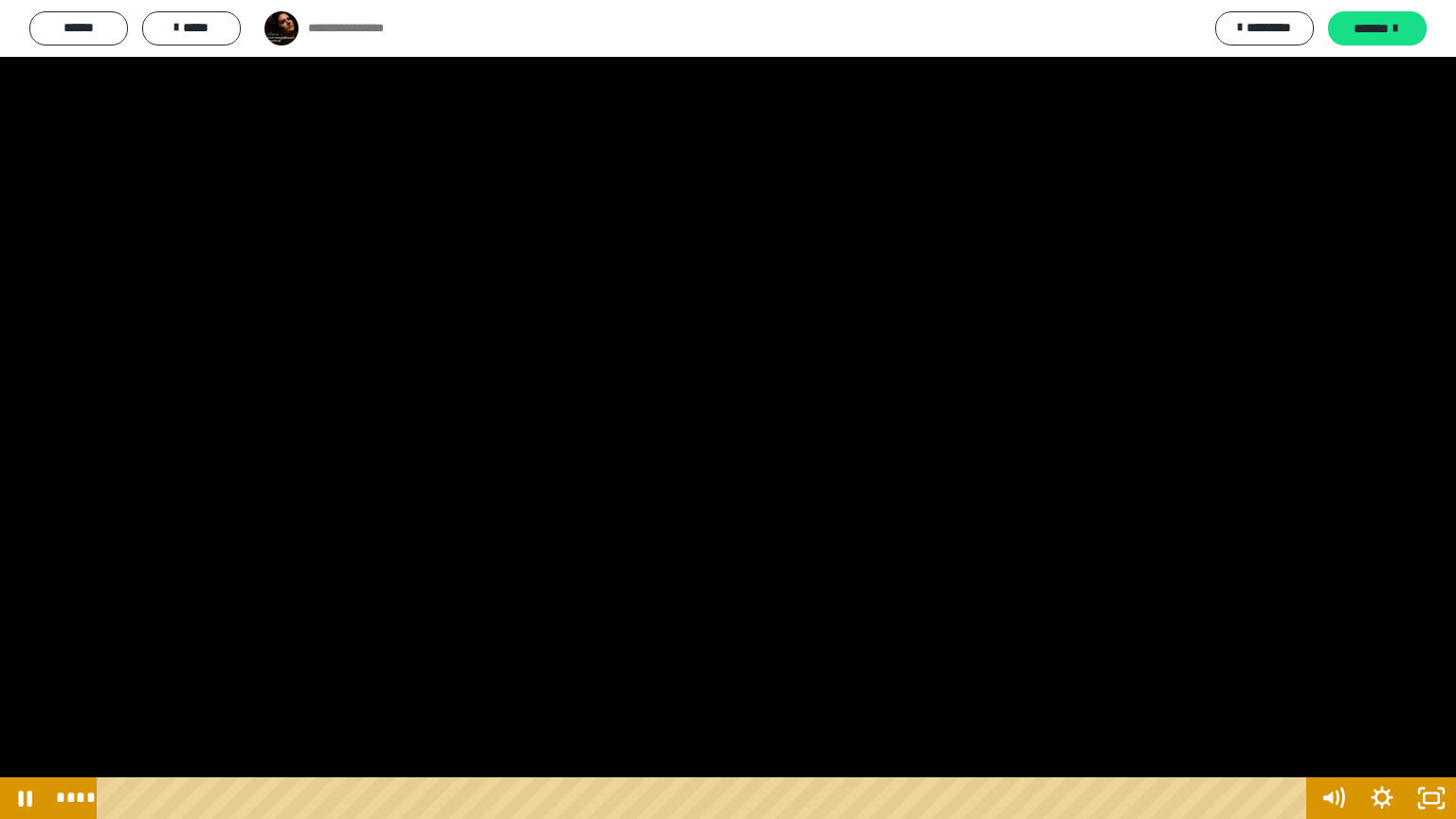 click at bounding box center (728, 410) 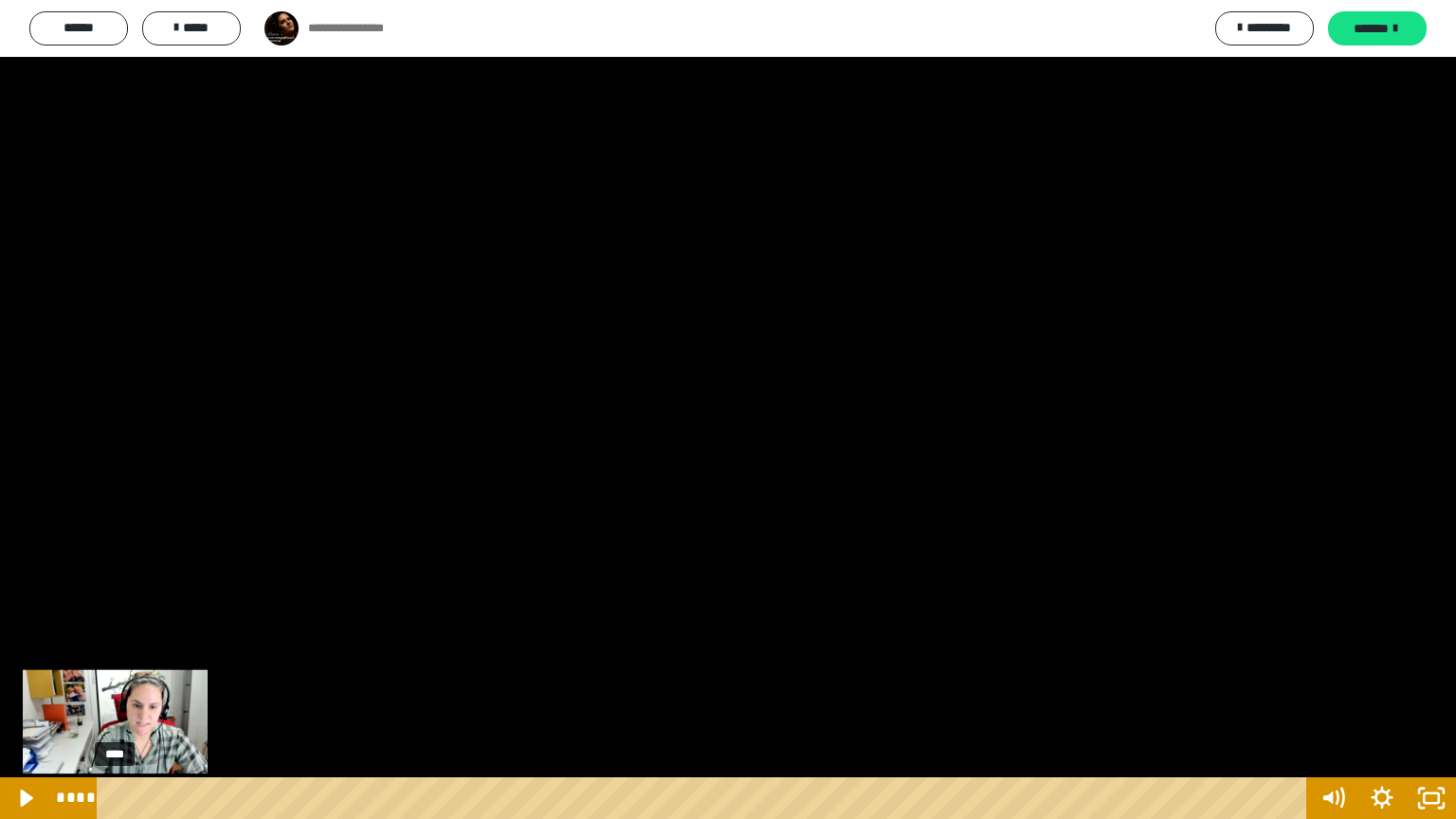 drag, startPoint x: 173, startPoint y: 802, endPoint x: 109, endPoint y: 797, distance: 64.19502 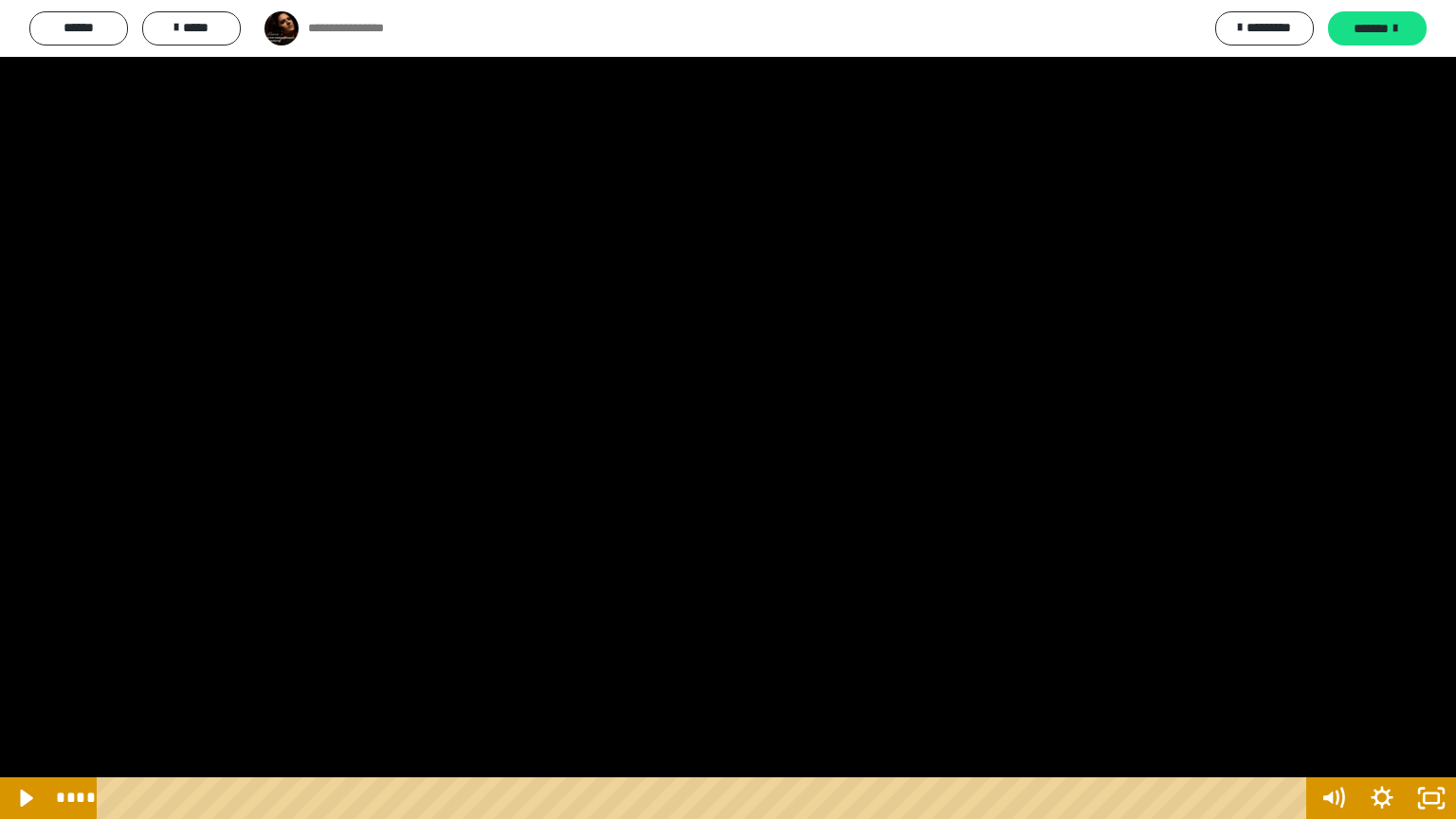 click at bounding box center [728, 410] 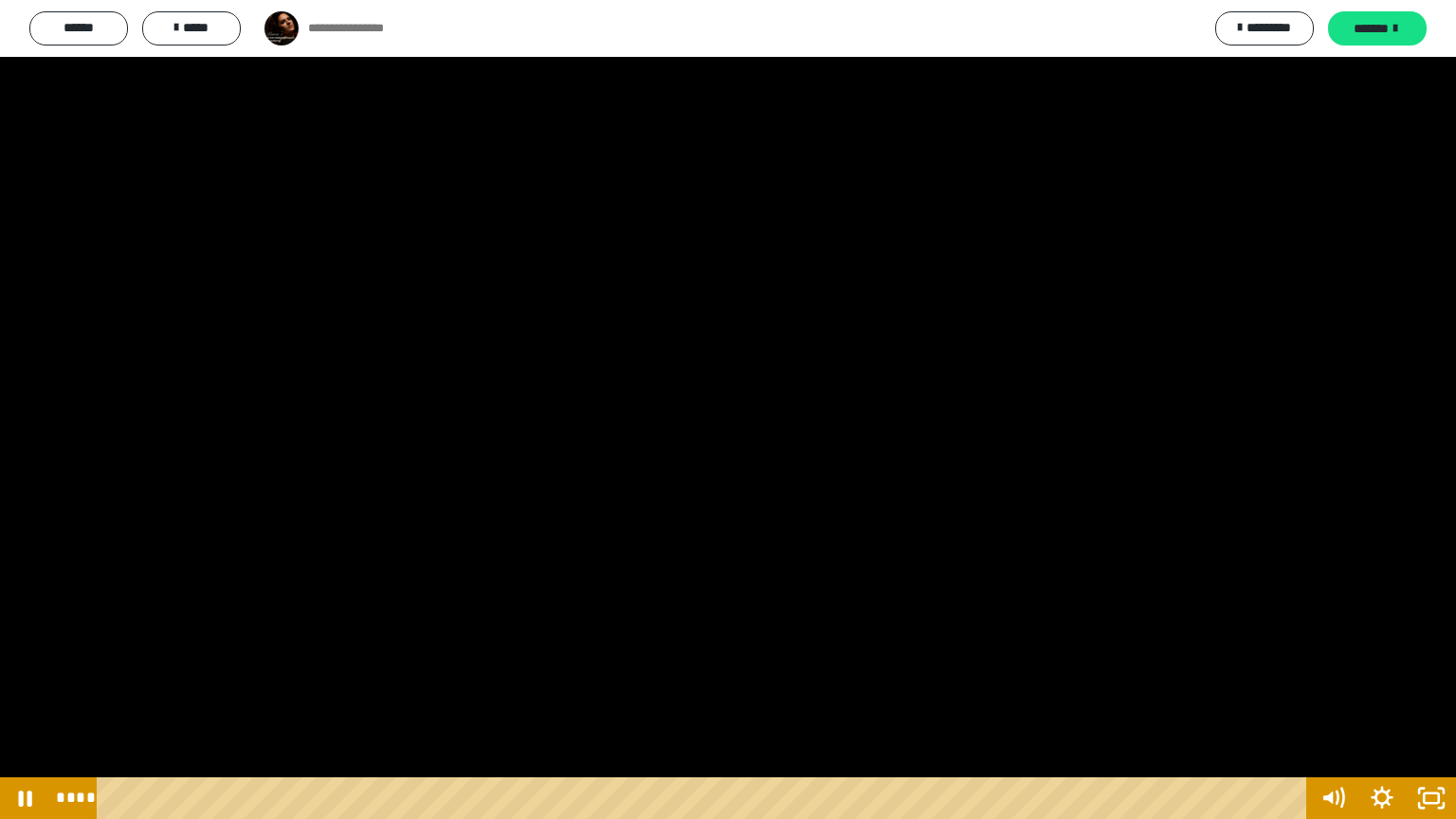 click at bounding box center (728, 410) 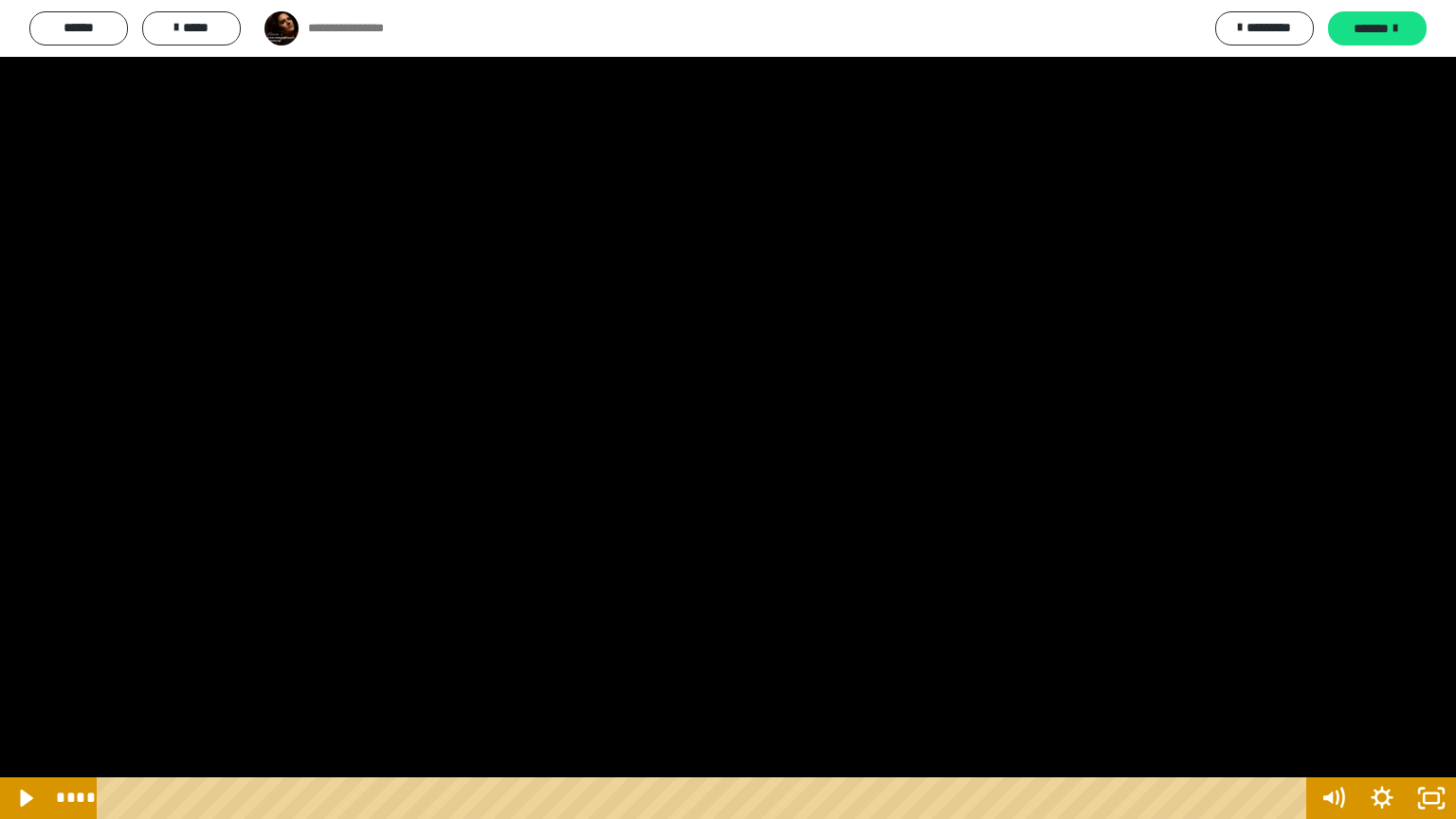 click at bounding box center (728, 410) 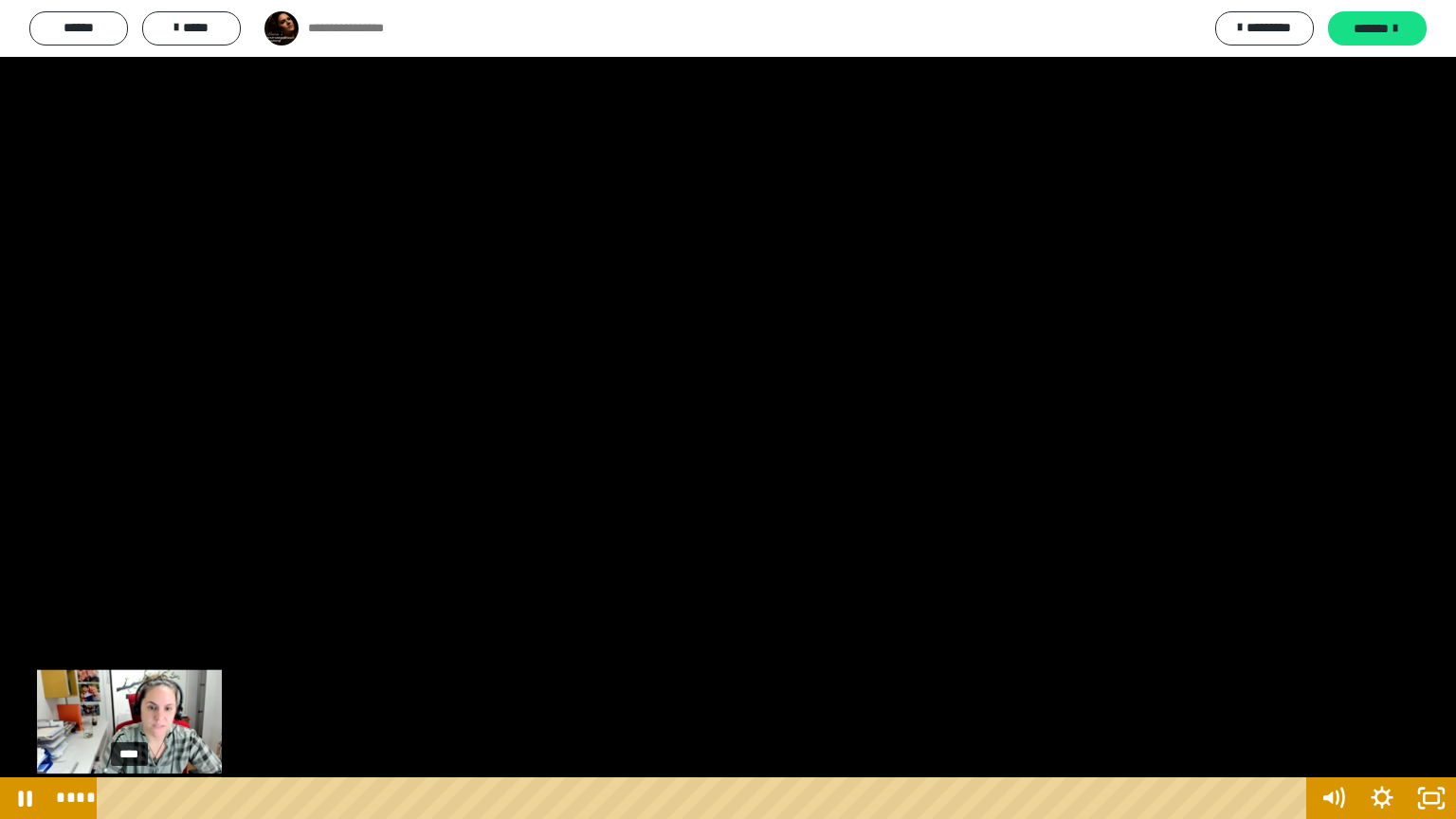 drag, startPoint x: 140, startPoint y: 800, endPoint x: 129, endPoint y: 800, distance: 11 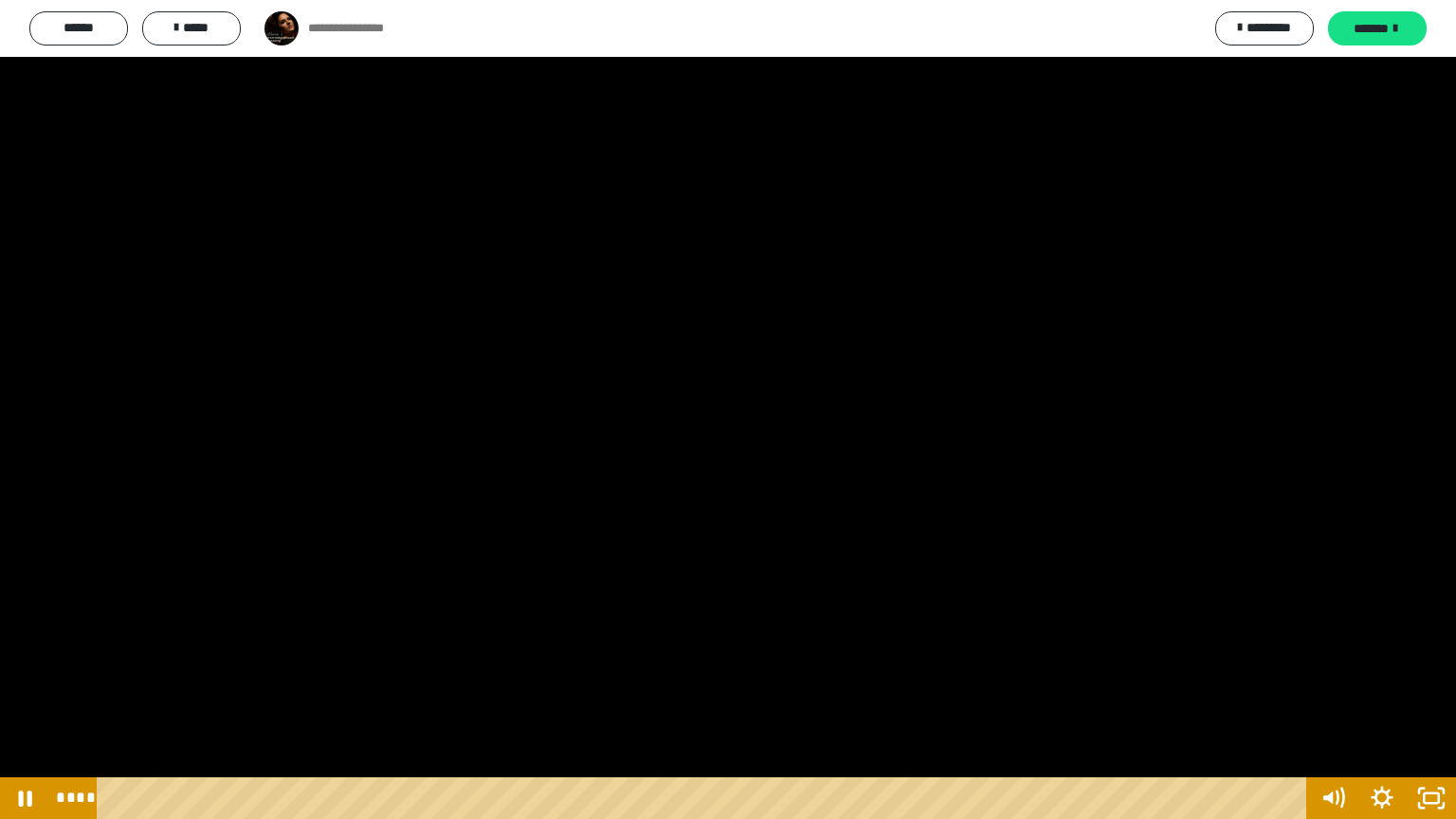 click at bounding box center [728, 410] 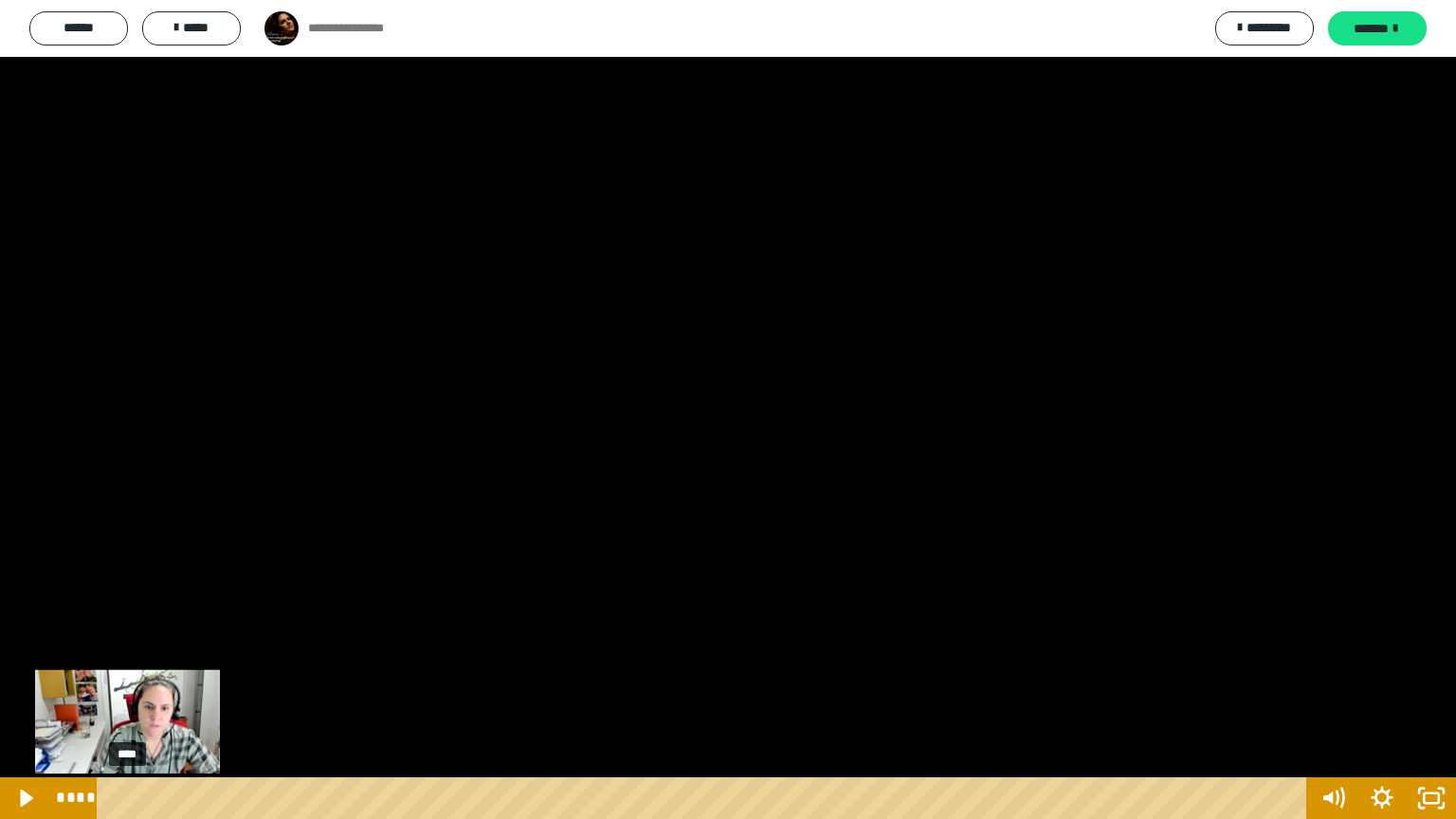 drag, startPoint x: 142, startPoint y: 800, endPoint x: 126, endPoint y: 799, distance: 16.03122 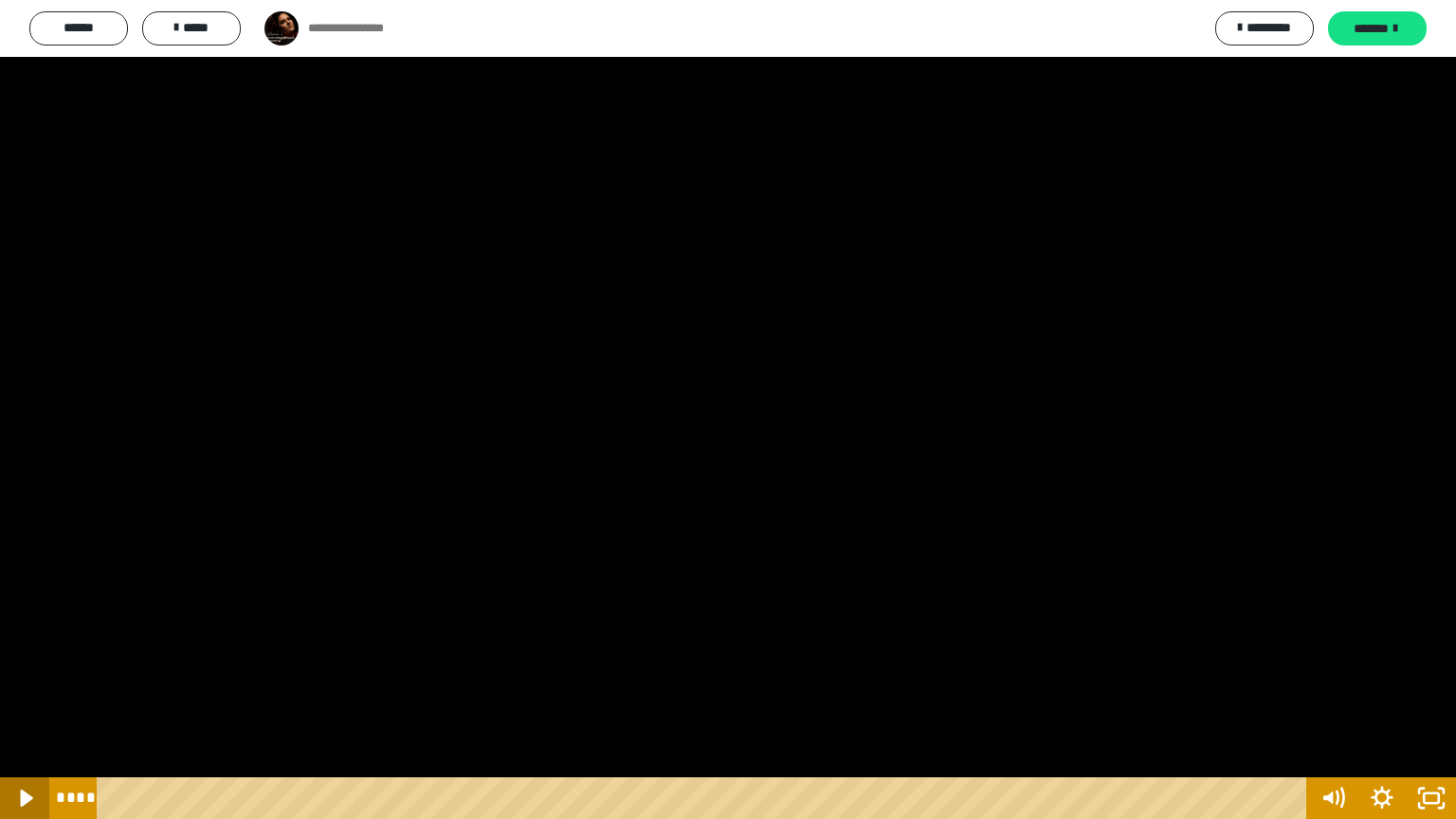 click 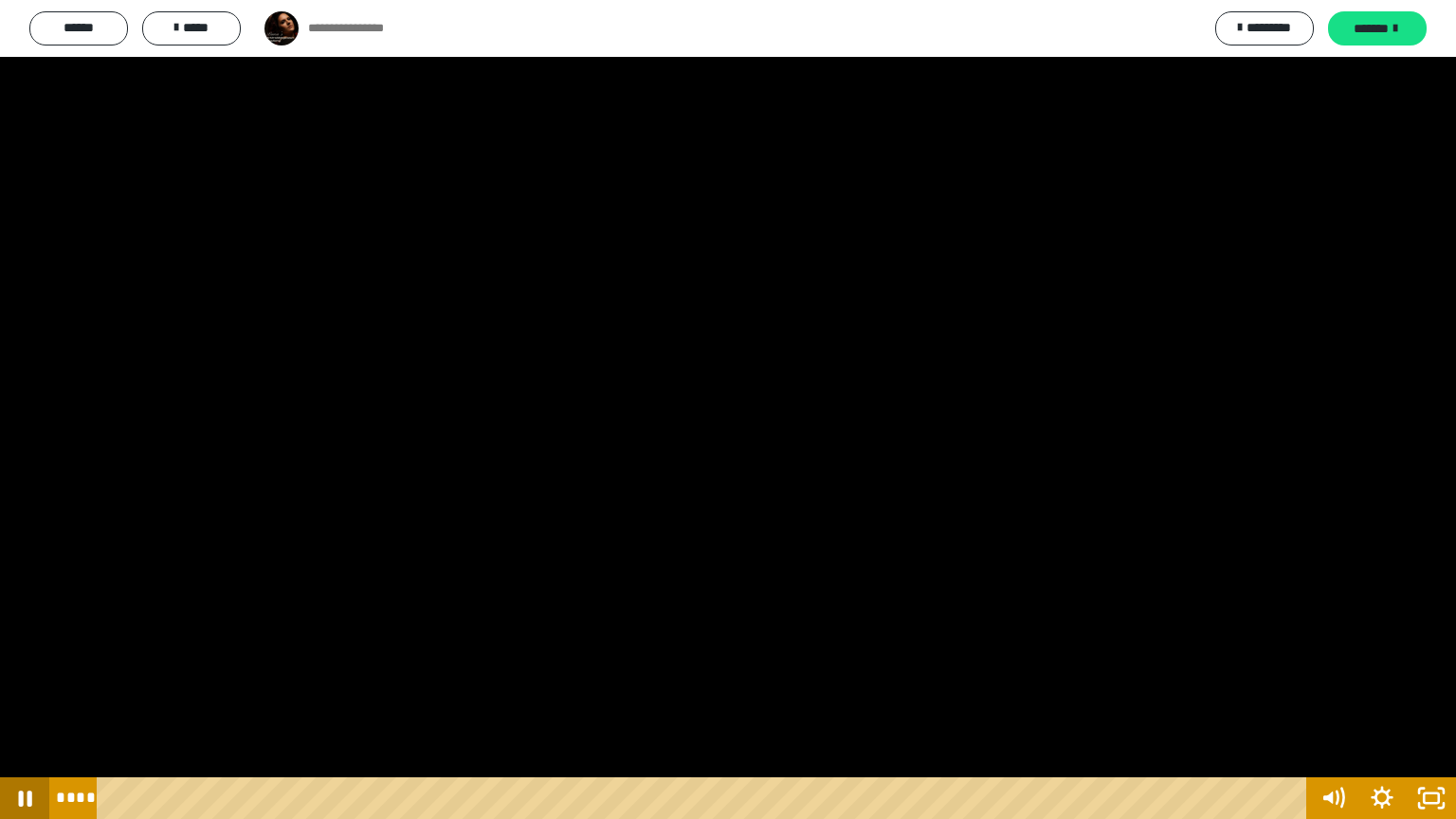 click 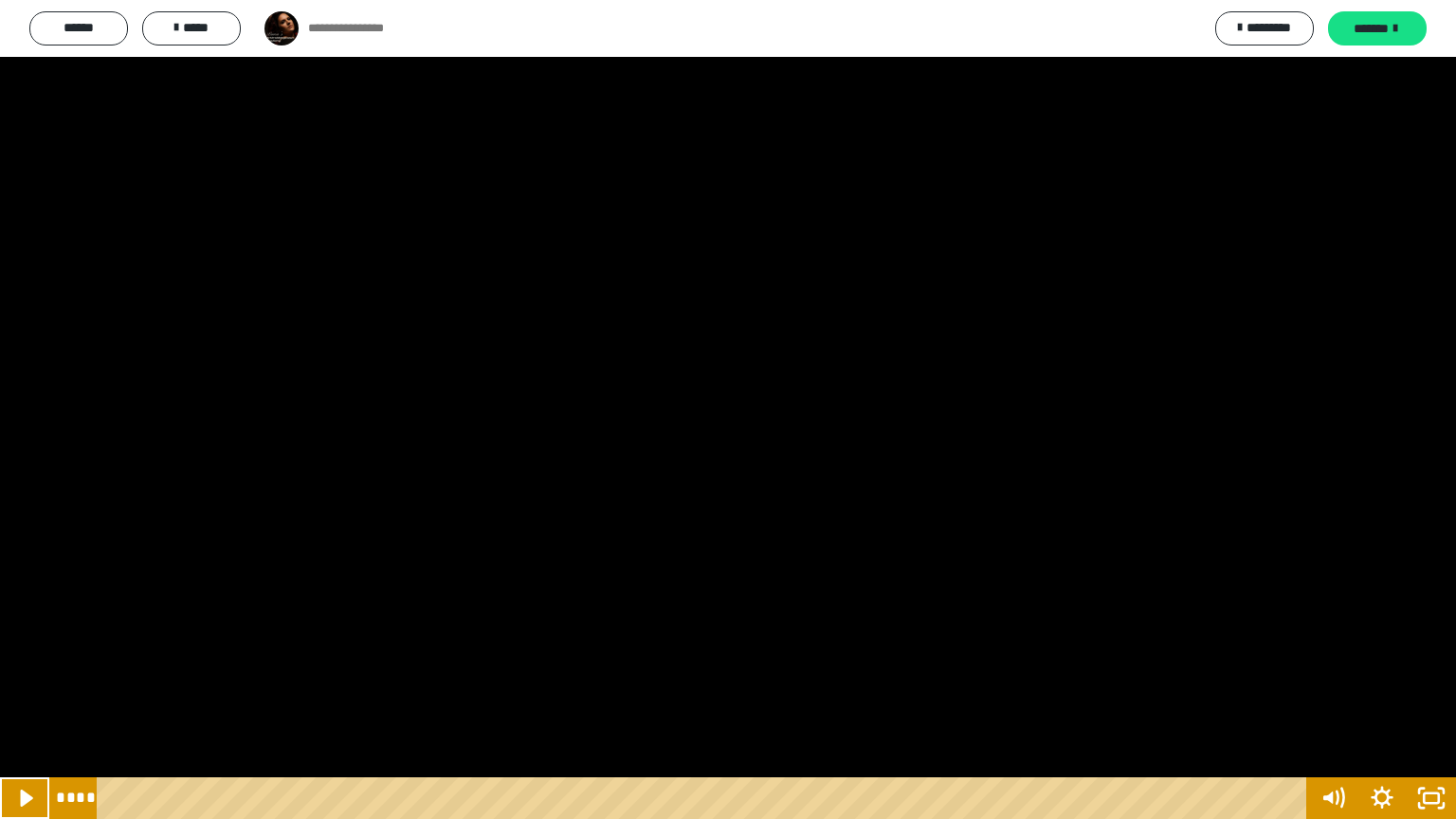 type 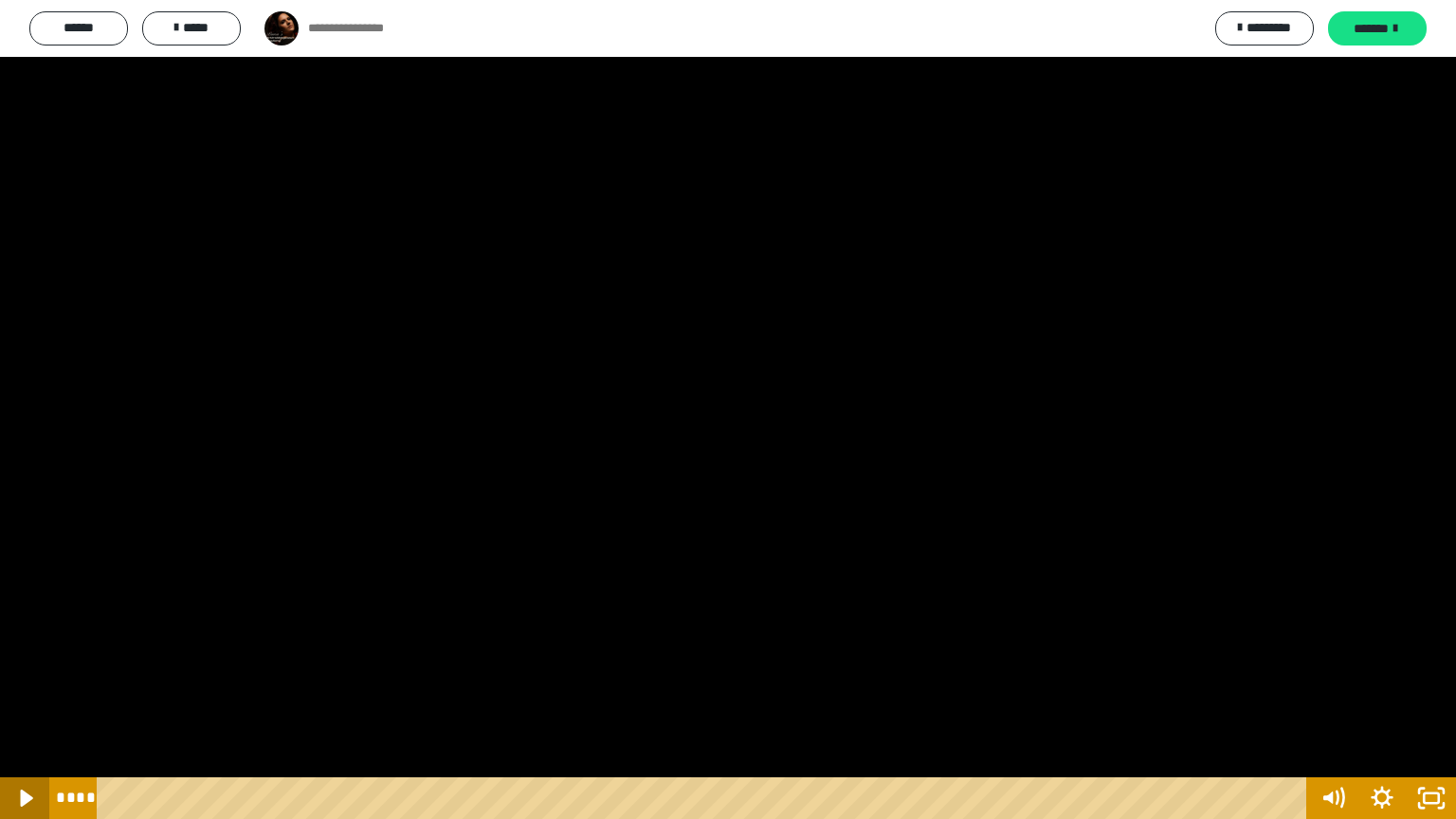 click 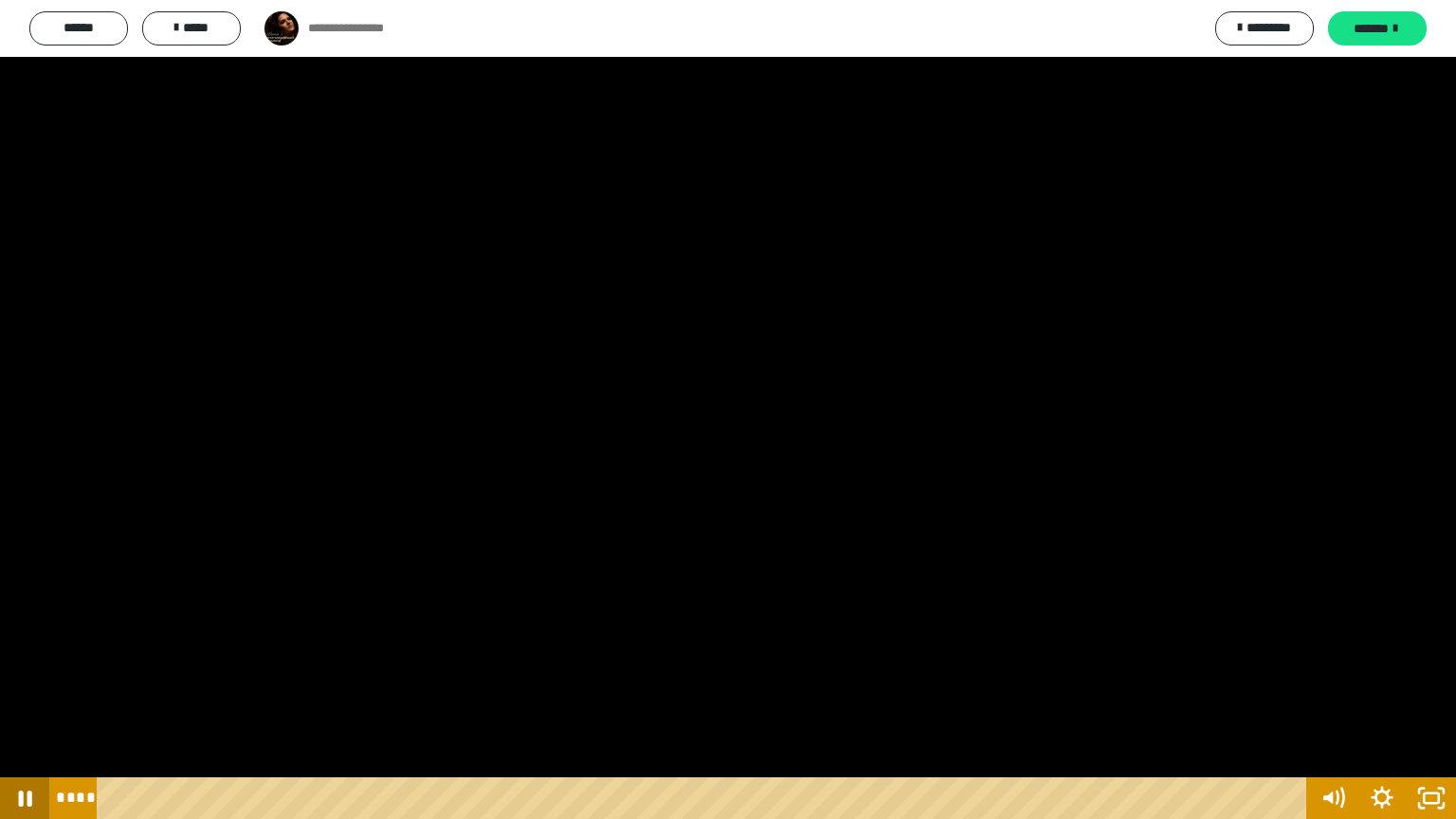 click 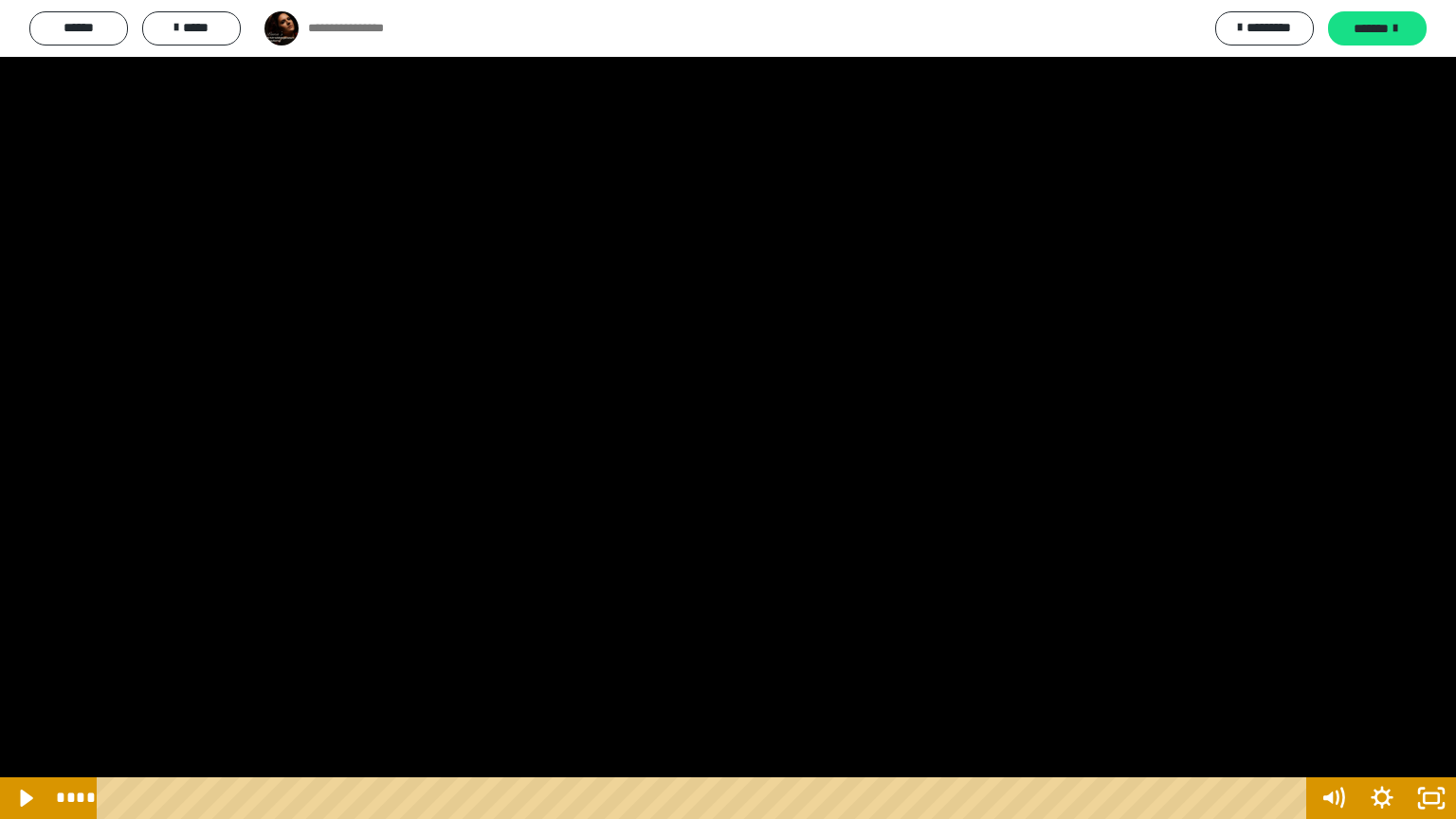 click at bounding box center (728, 410) 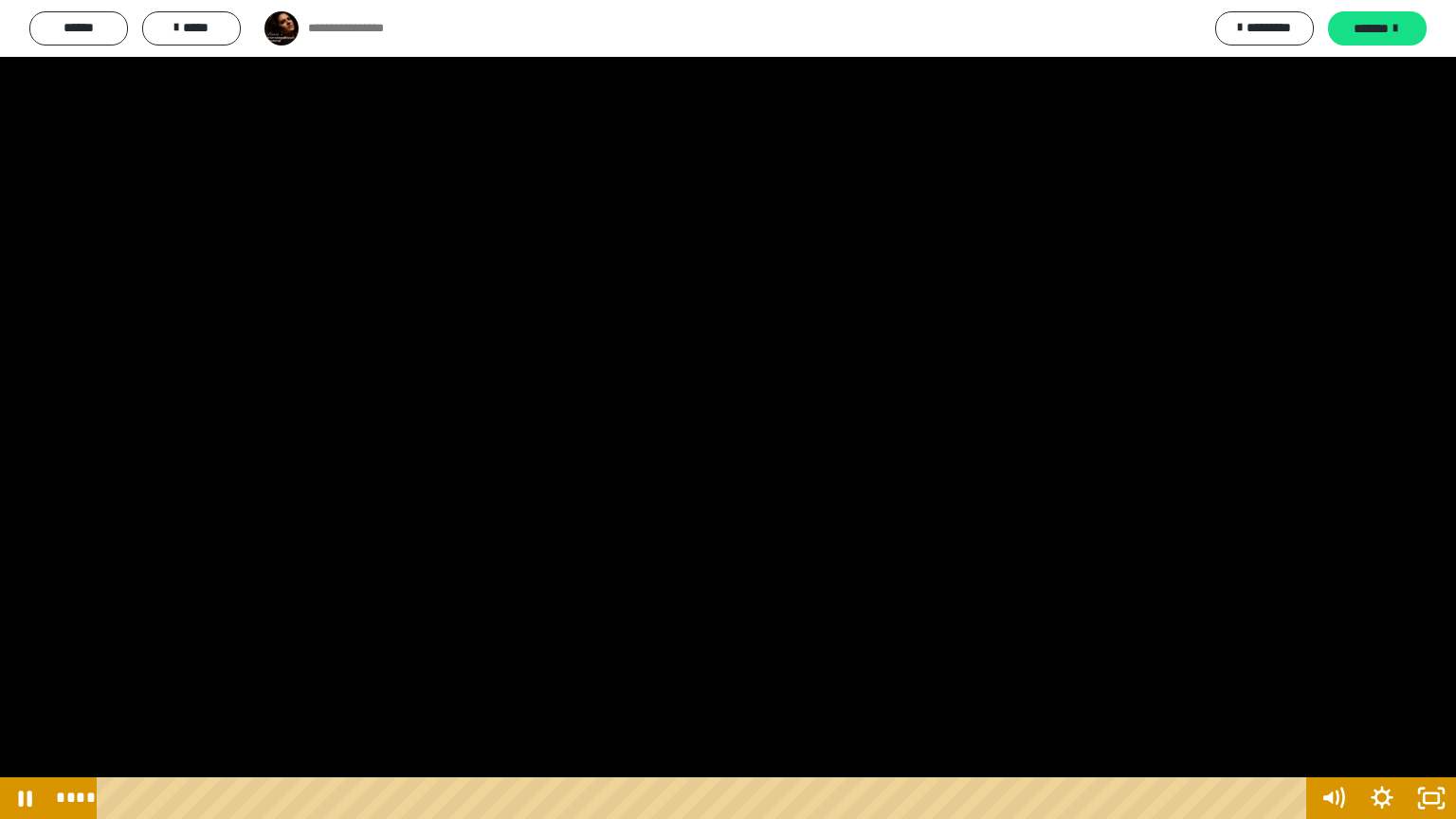 click at bounding box center (728, 410) 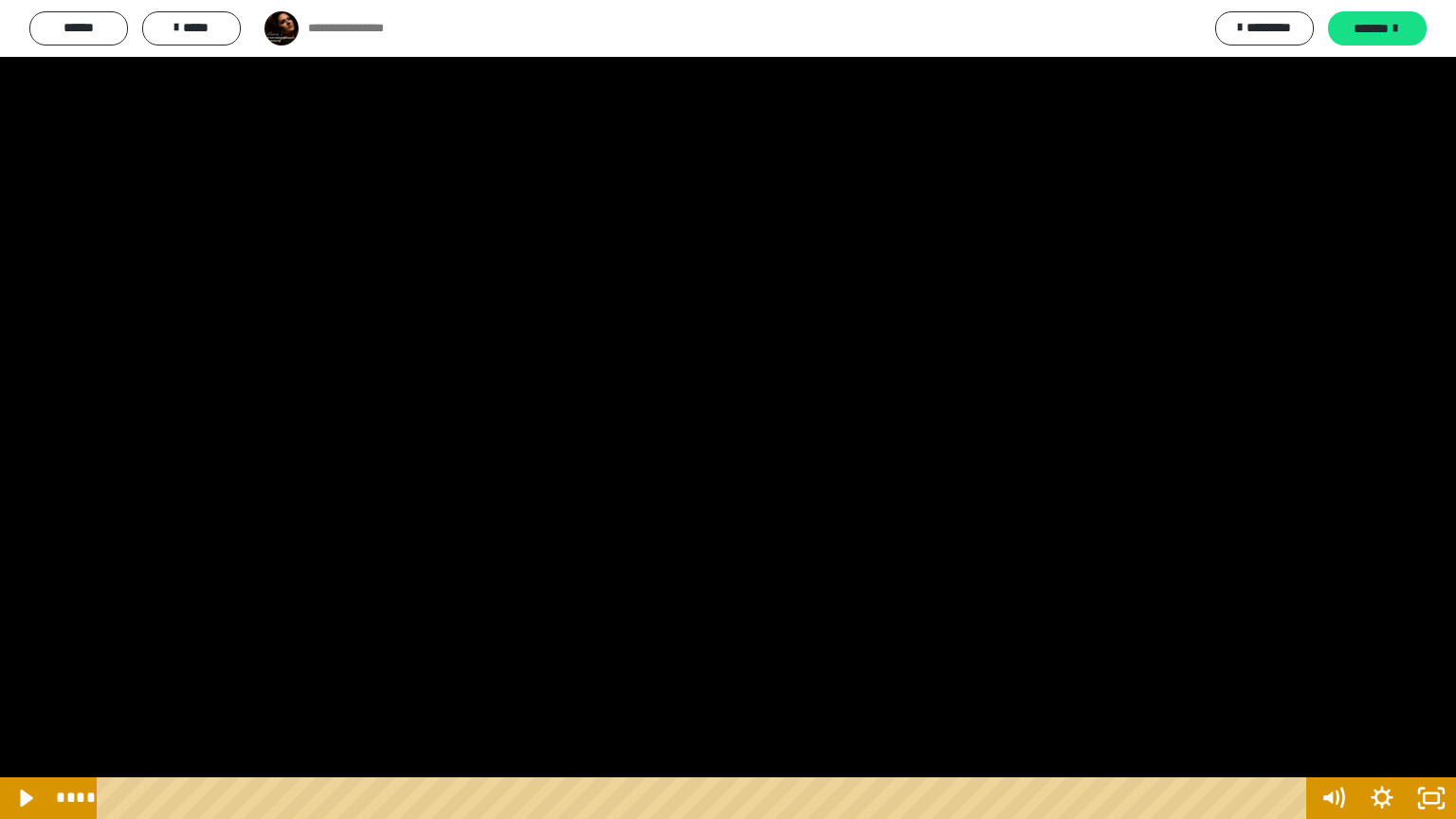 click at bounding box center (728, 410) 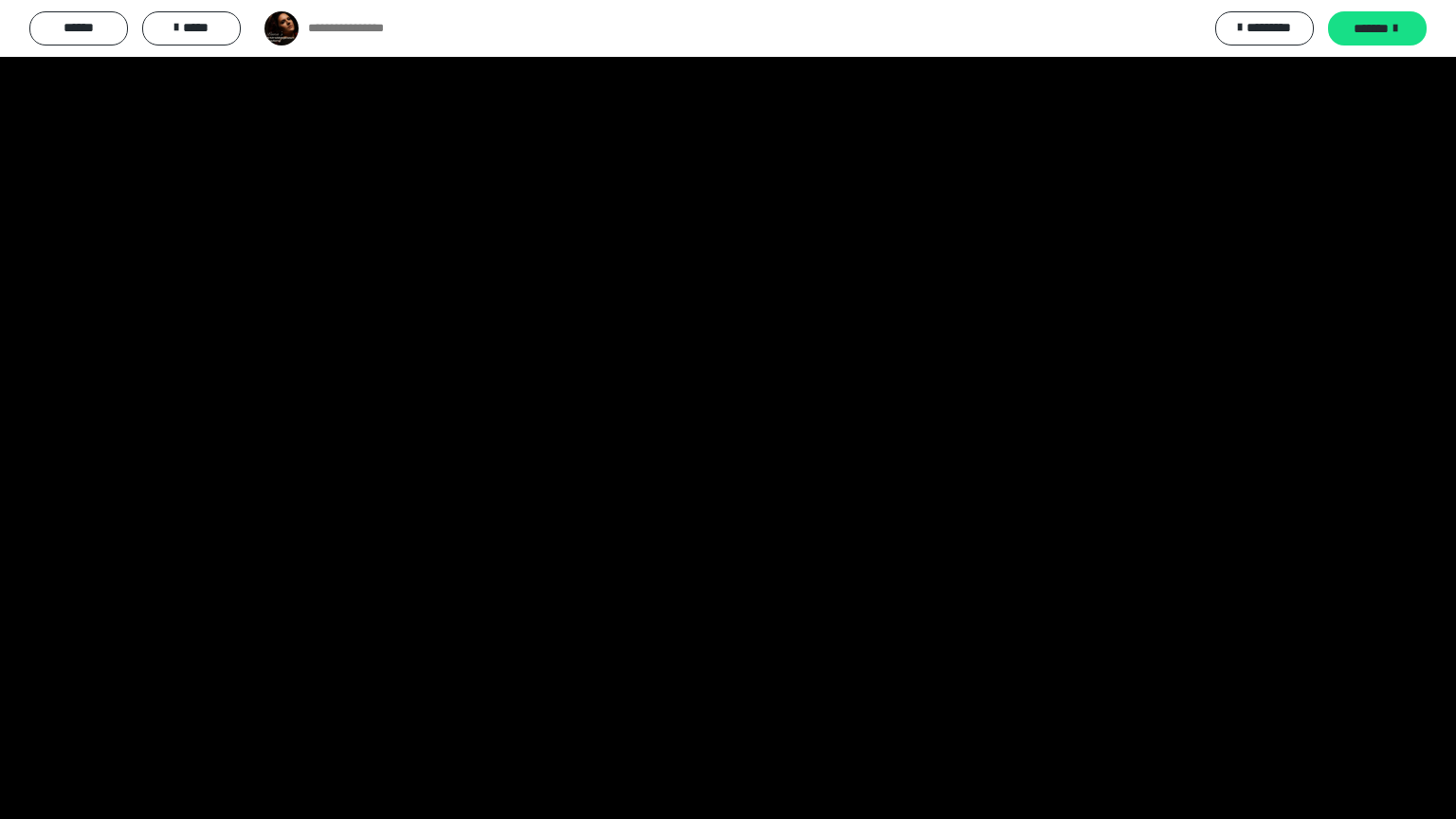click at bounding box center [728, 410] 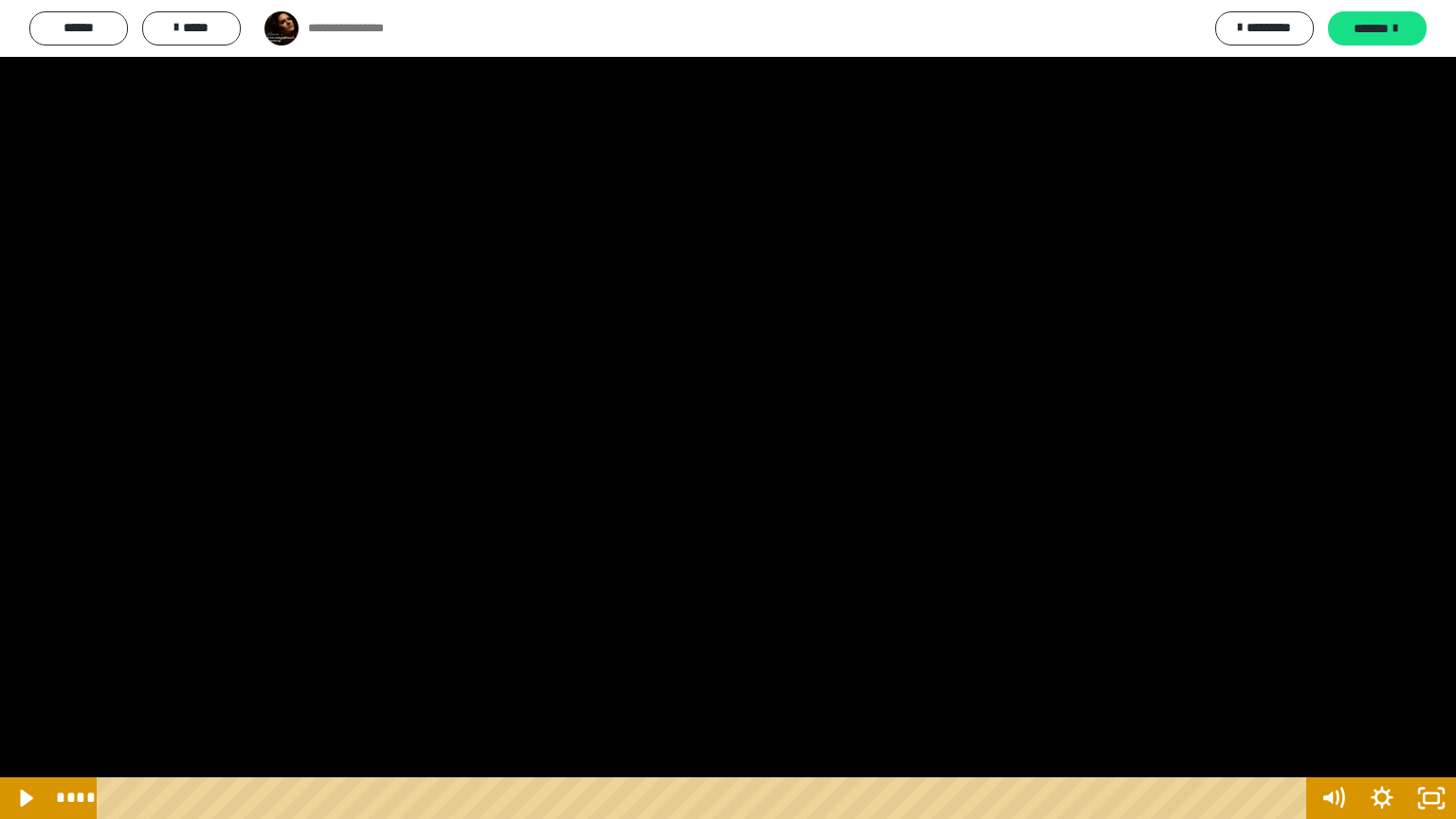 click at bounding box center (728, 410) 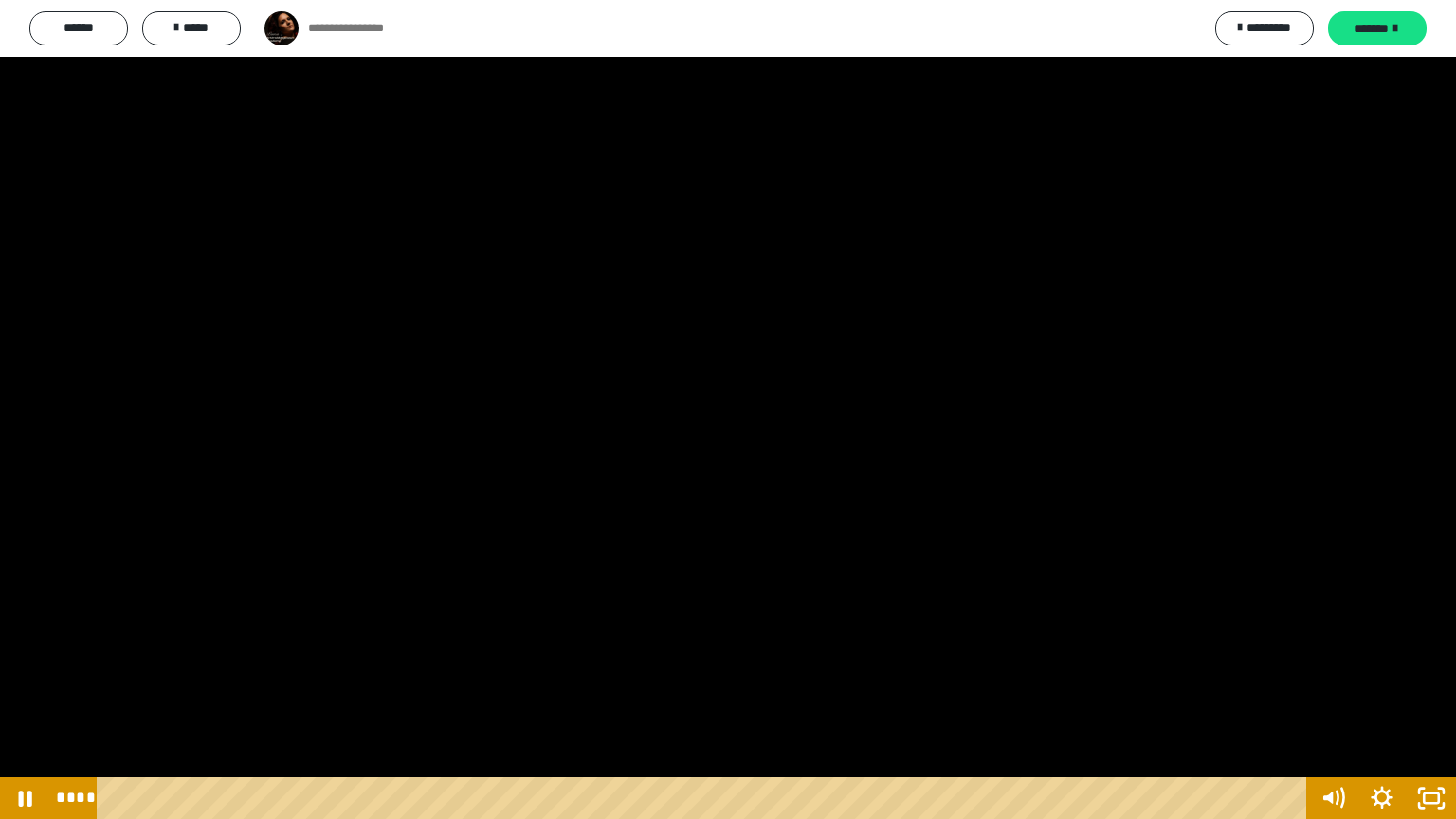 click at bounding box center (728, 410) 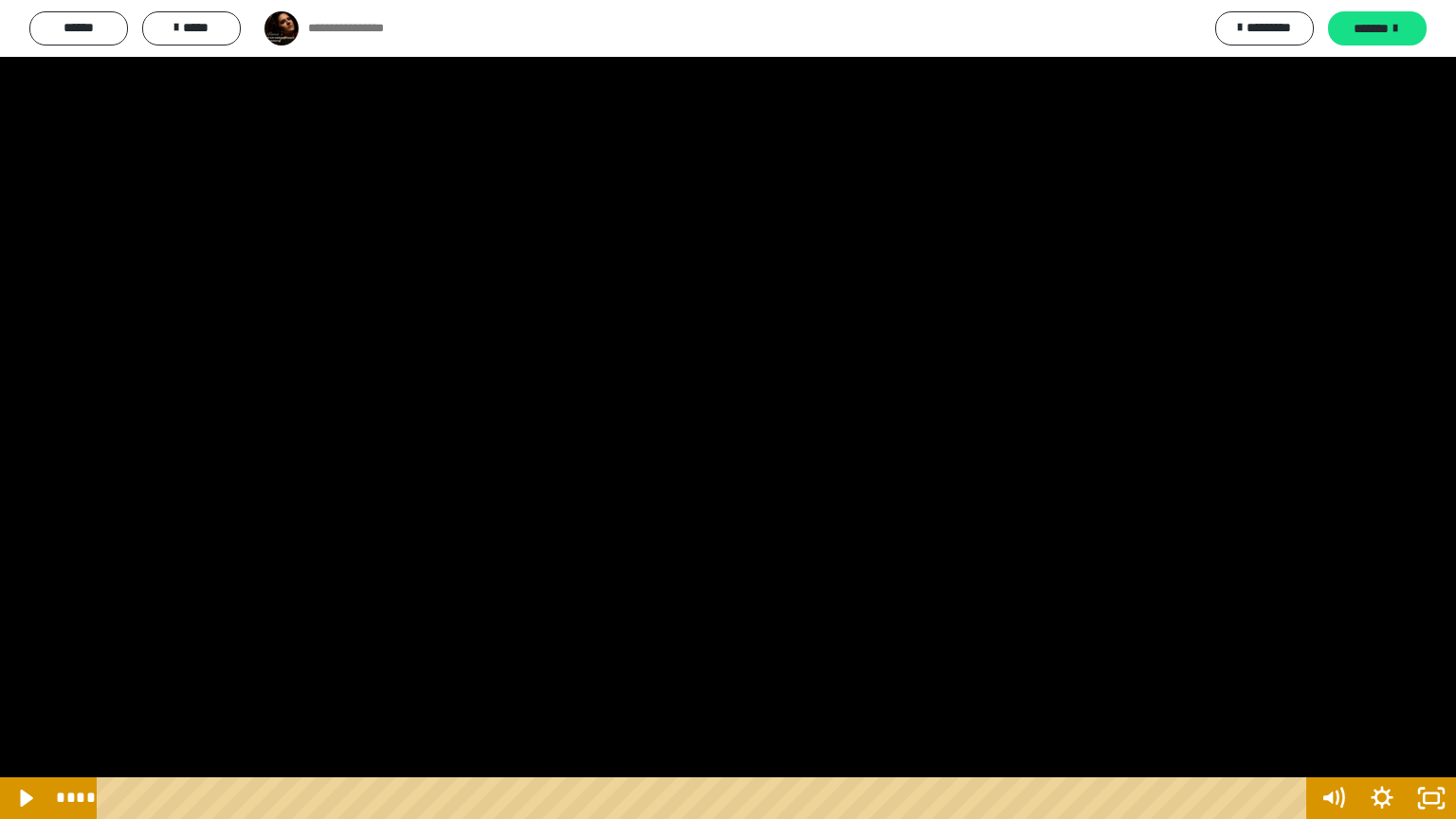click at bounding box center (728, 410) 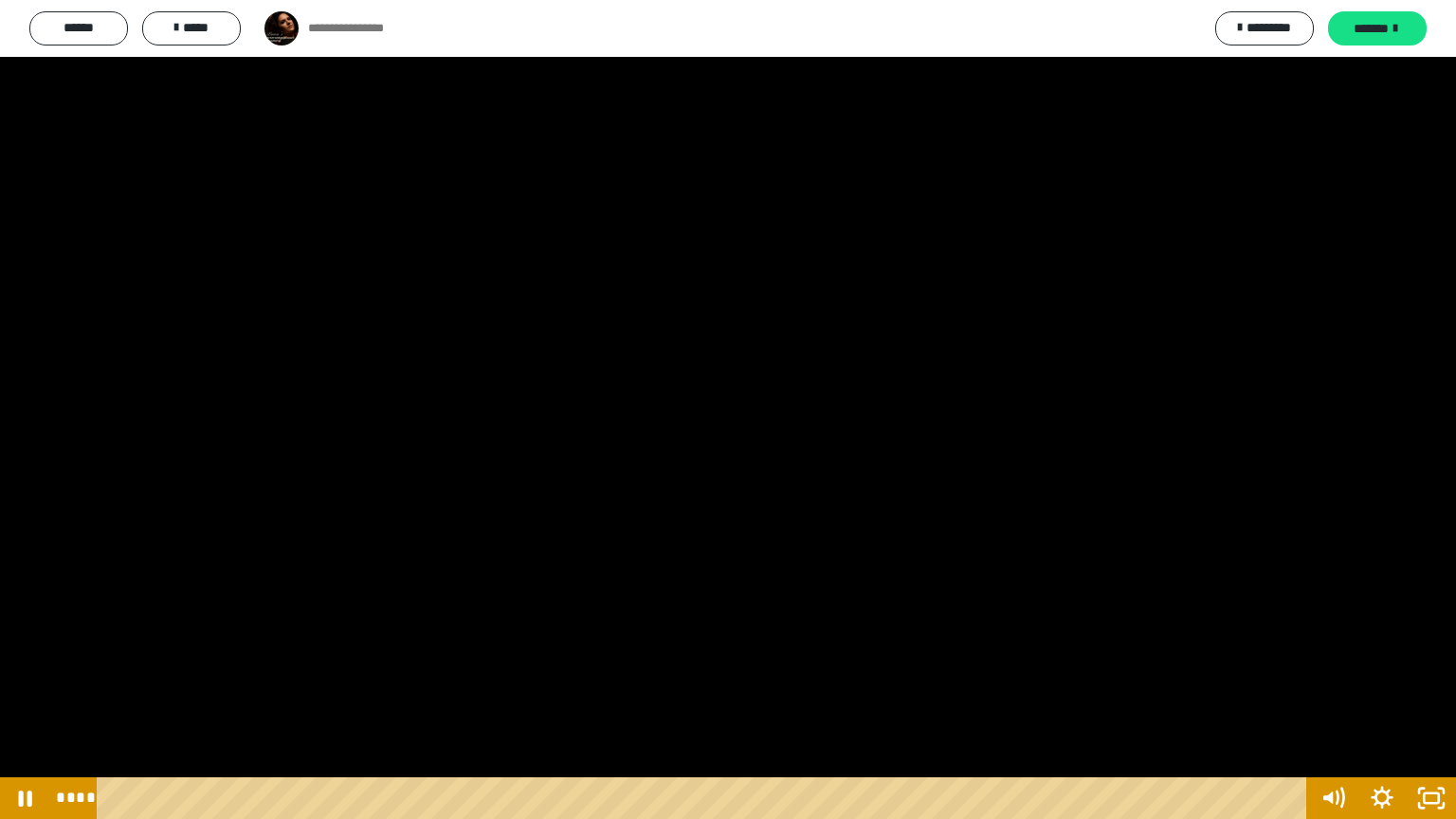 click at bounding box center [728, 410] 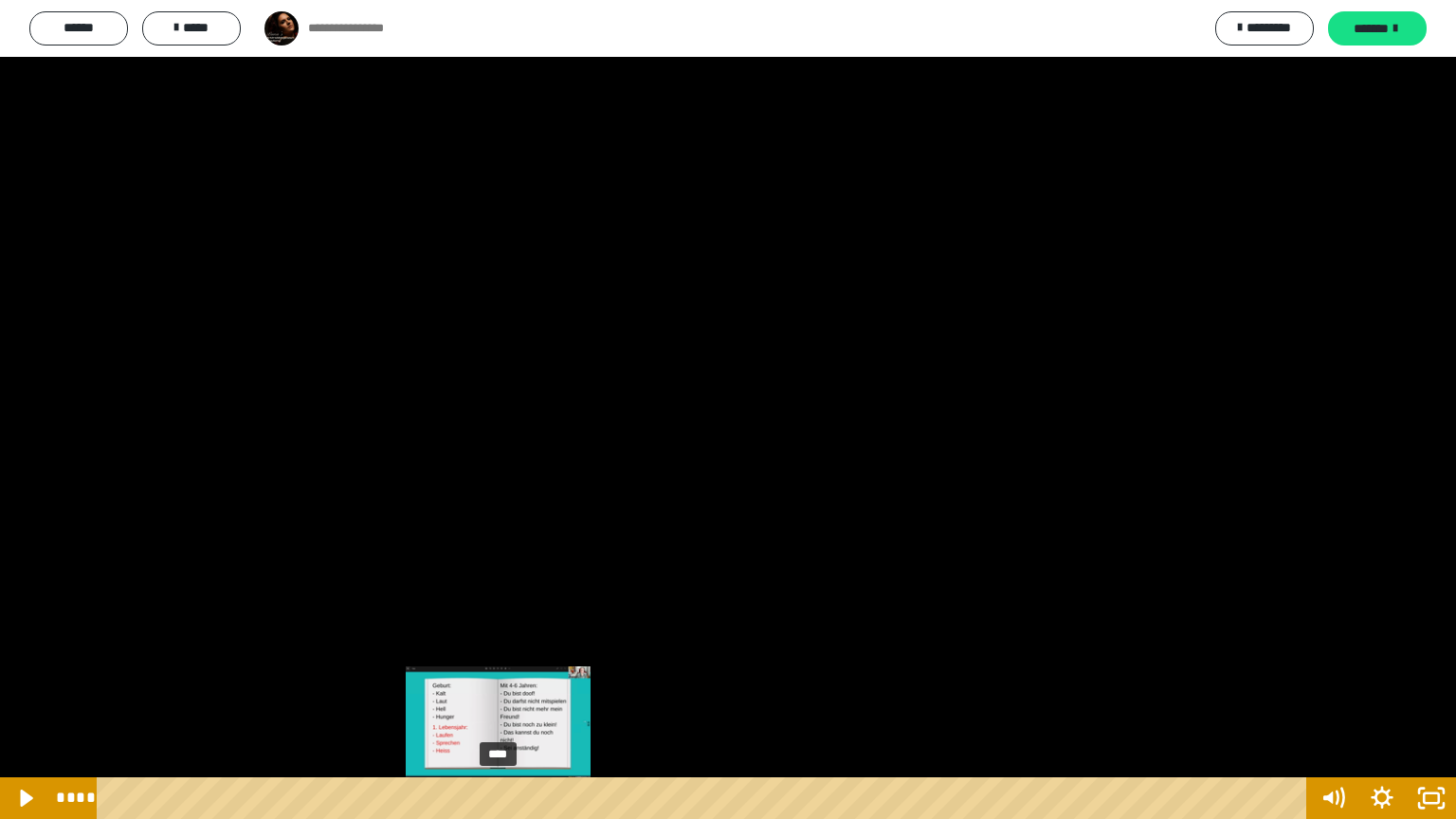 click on "****" at bounding box center (705, 798) 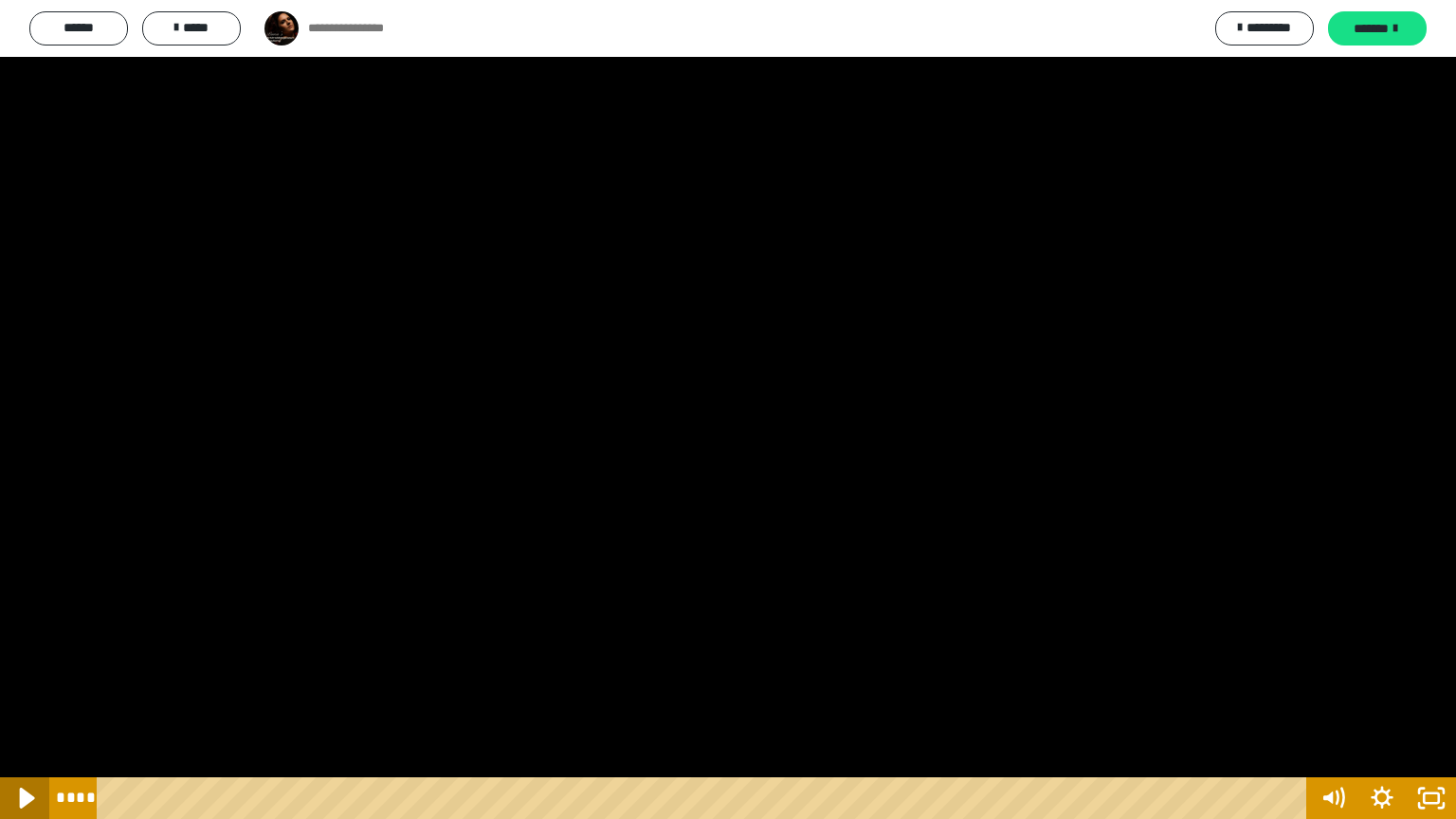 click 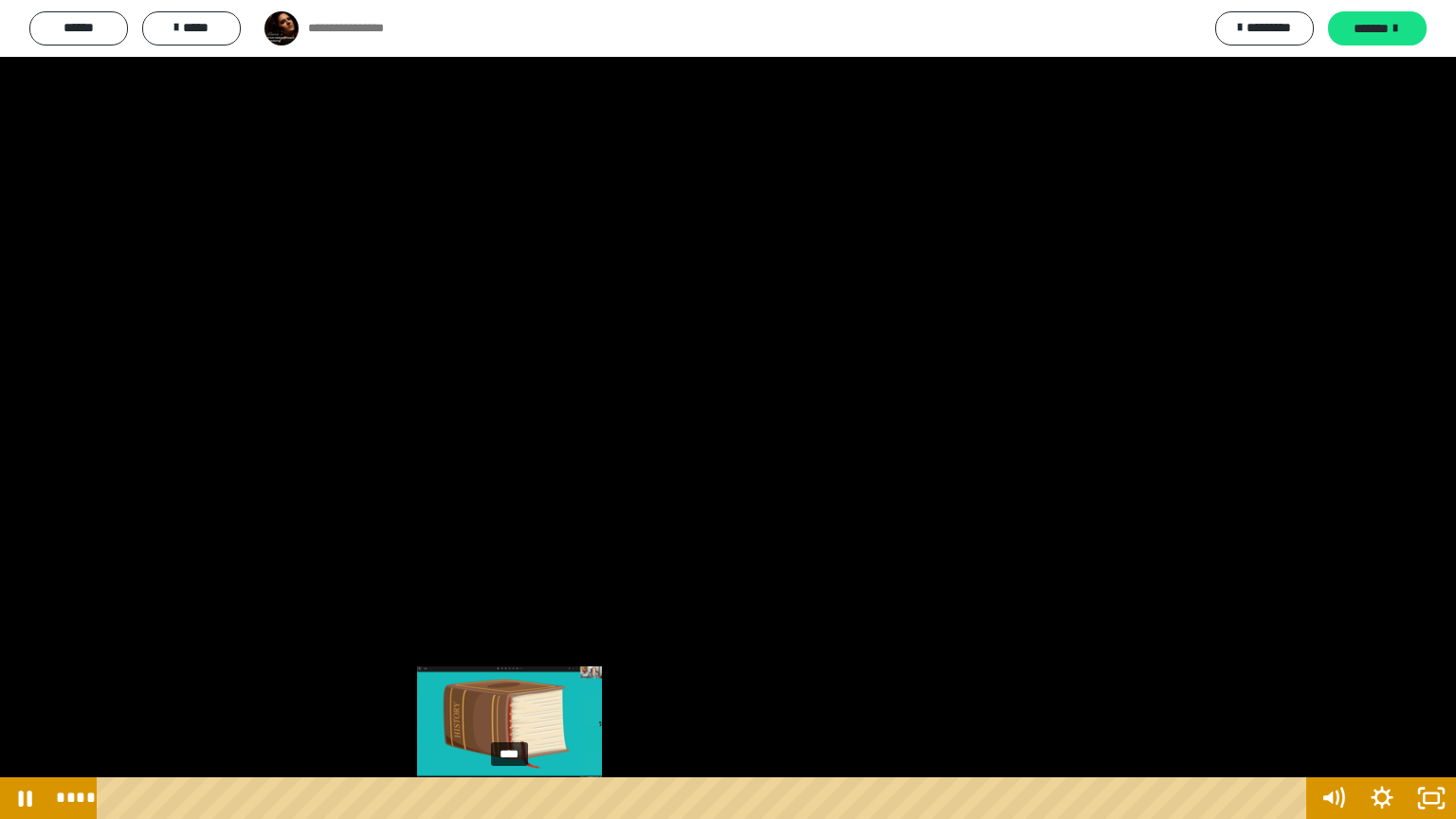 drag, startPoint x: 499, startPoint y: 798, endPoint x: 510, endPoint y: 798, distance: 11 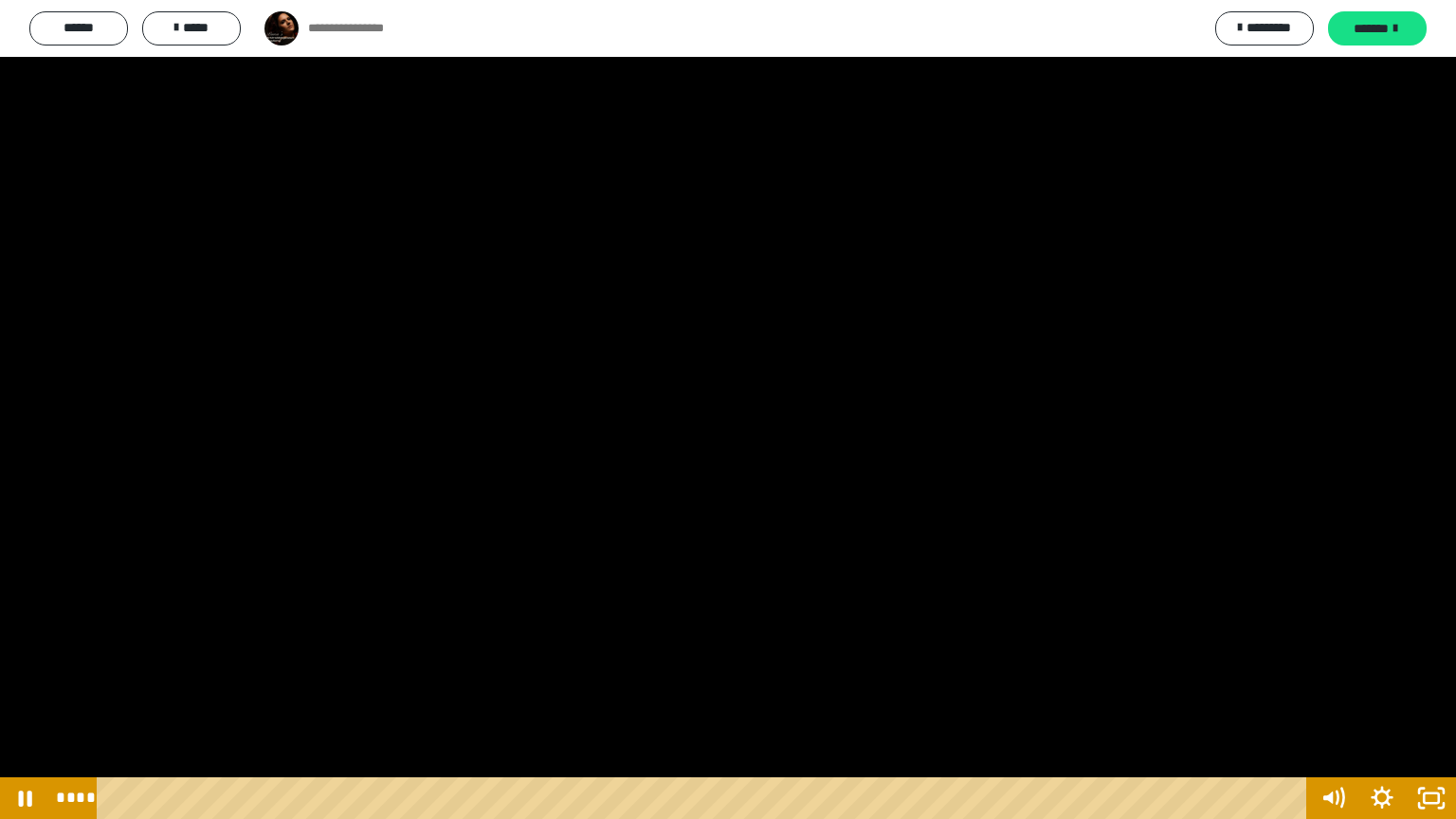 click at bounding box center [728, 410] 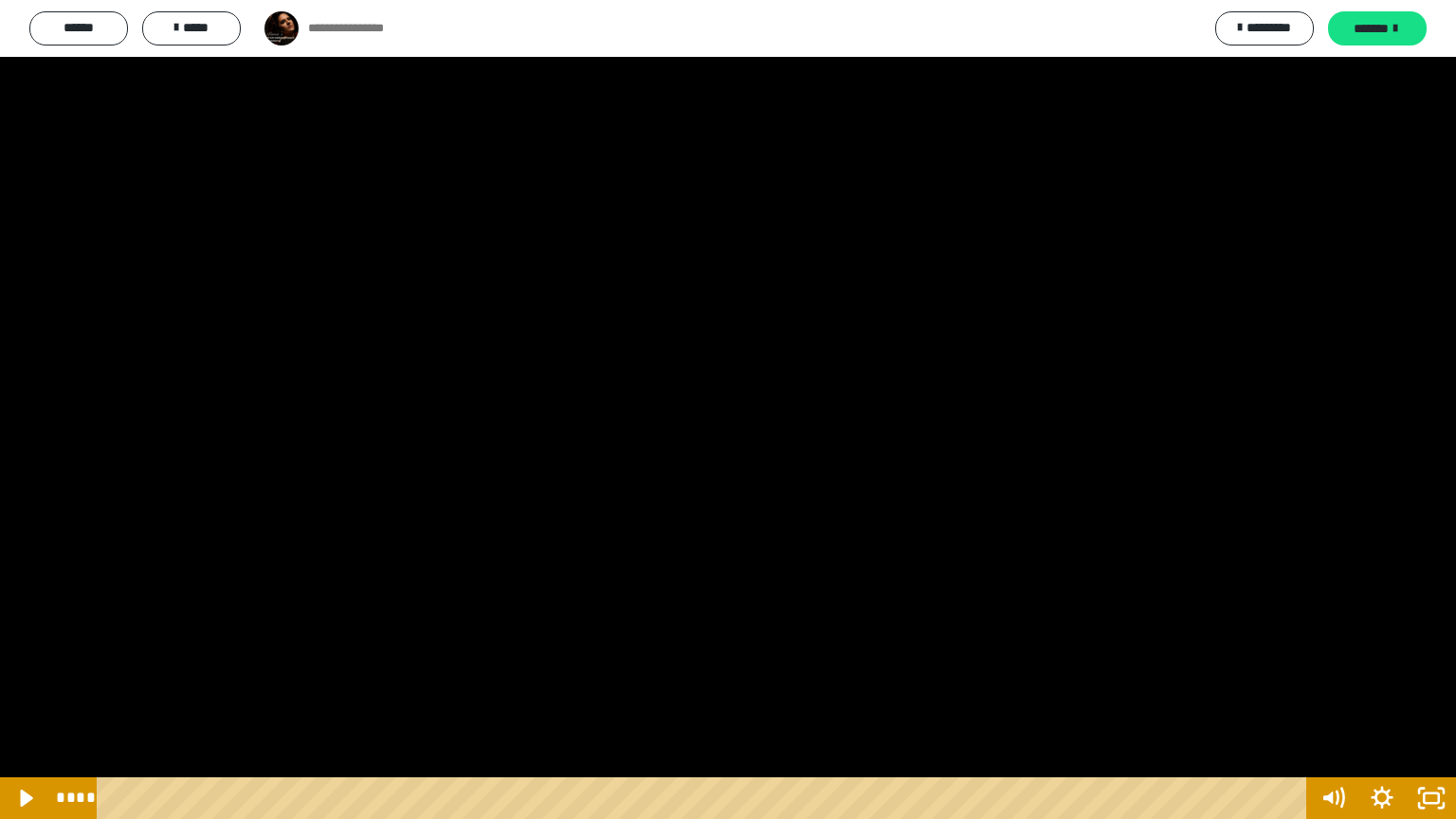 click at bounding box center [728, 410] 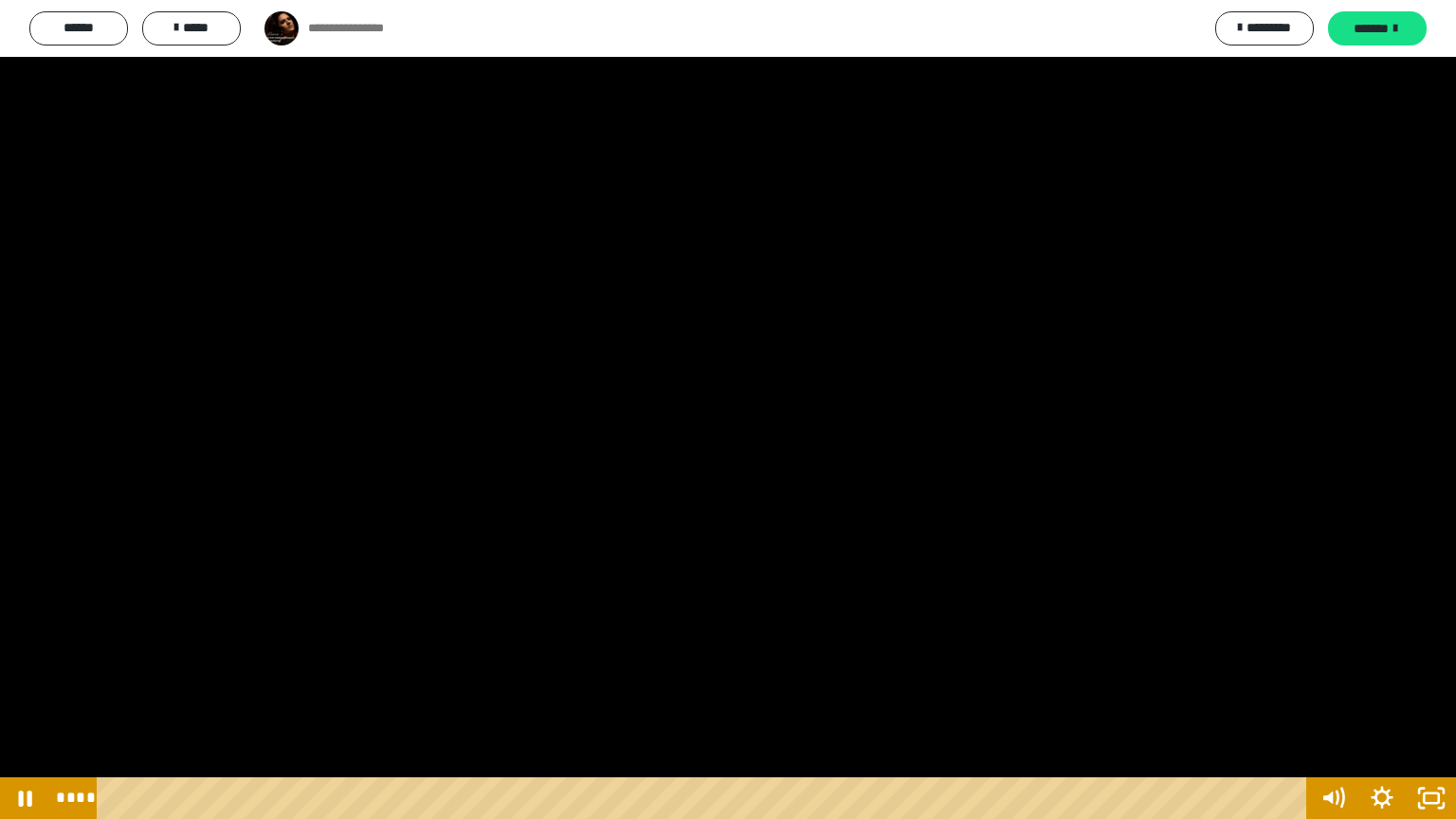 click at bounding box center (728, 410) 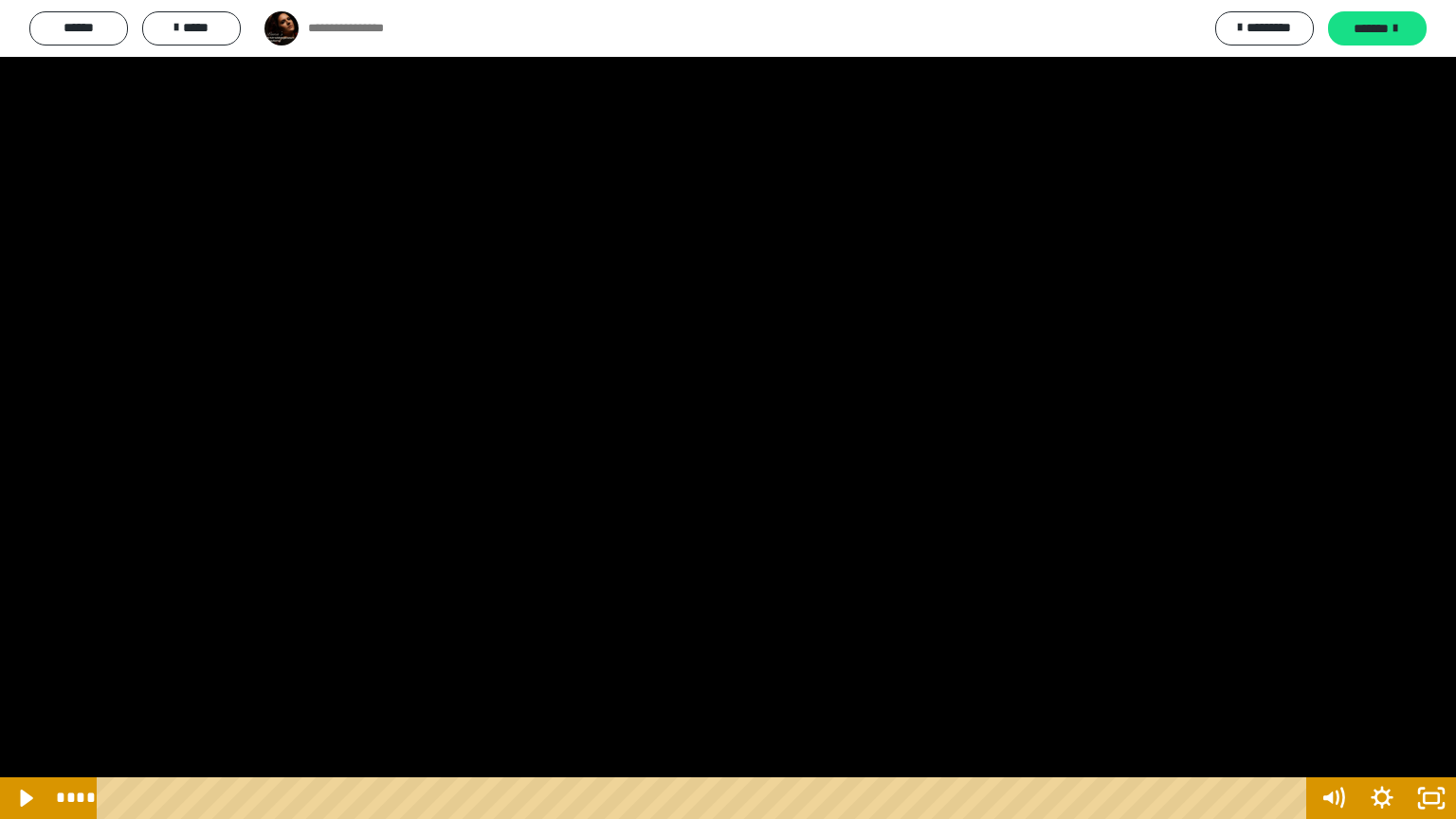 click at bounding box center [728, 410] 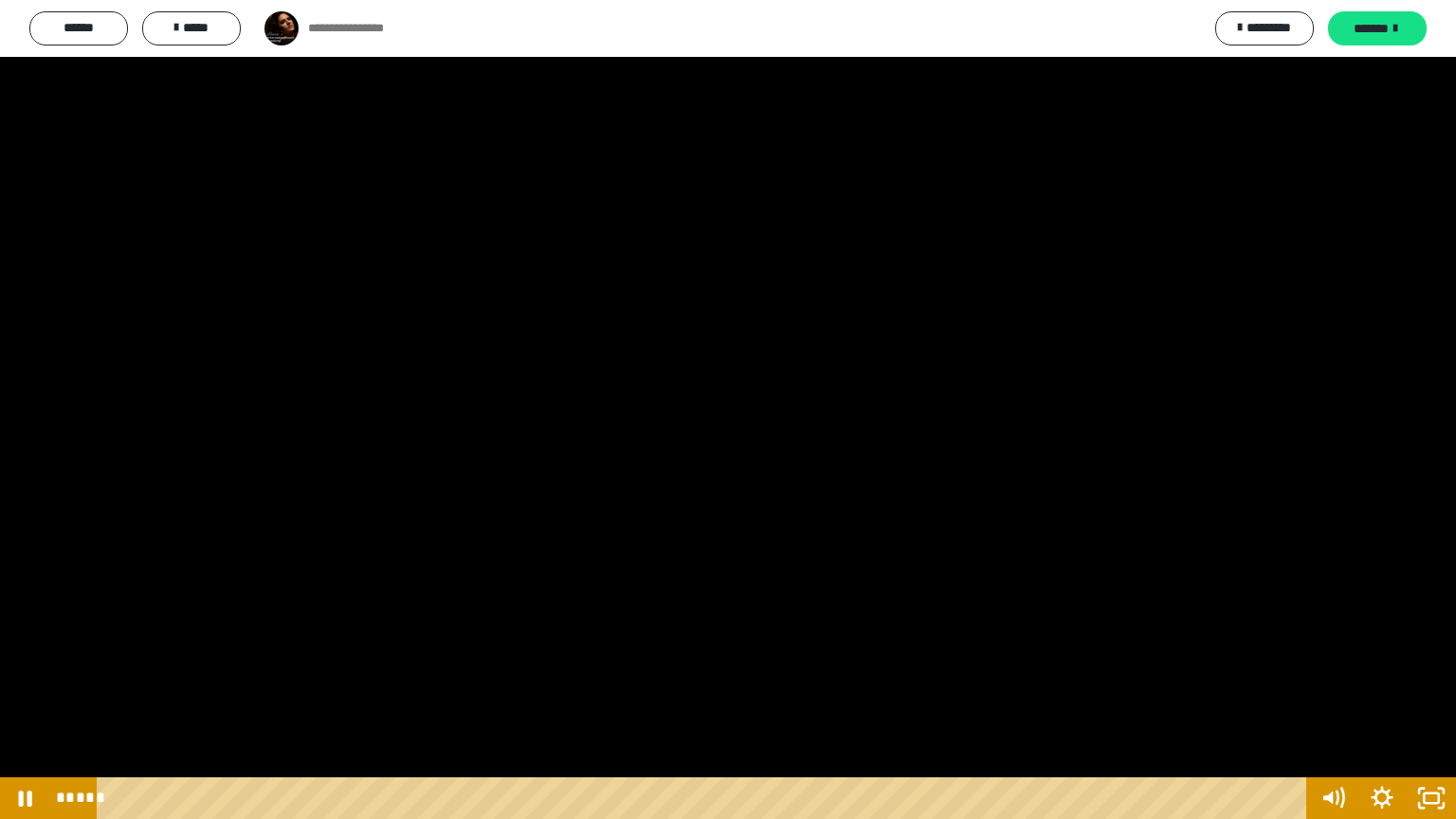 click at bounding box center [728, 410] 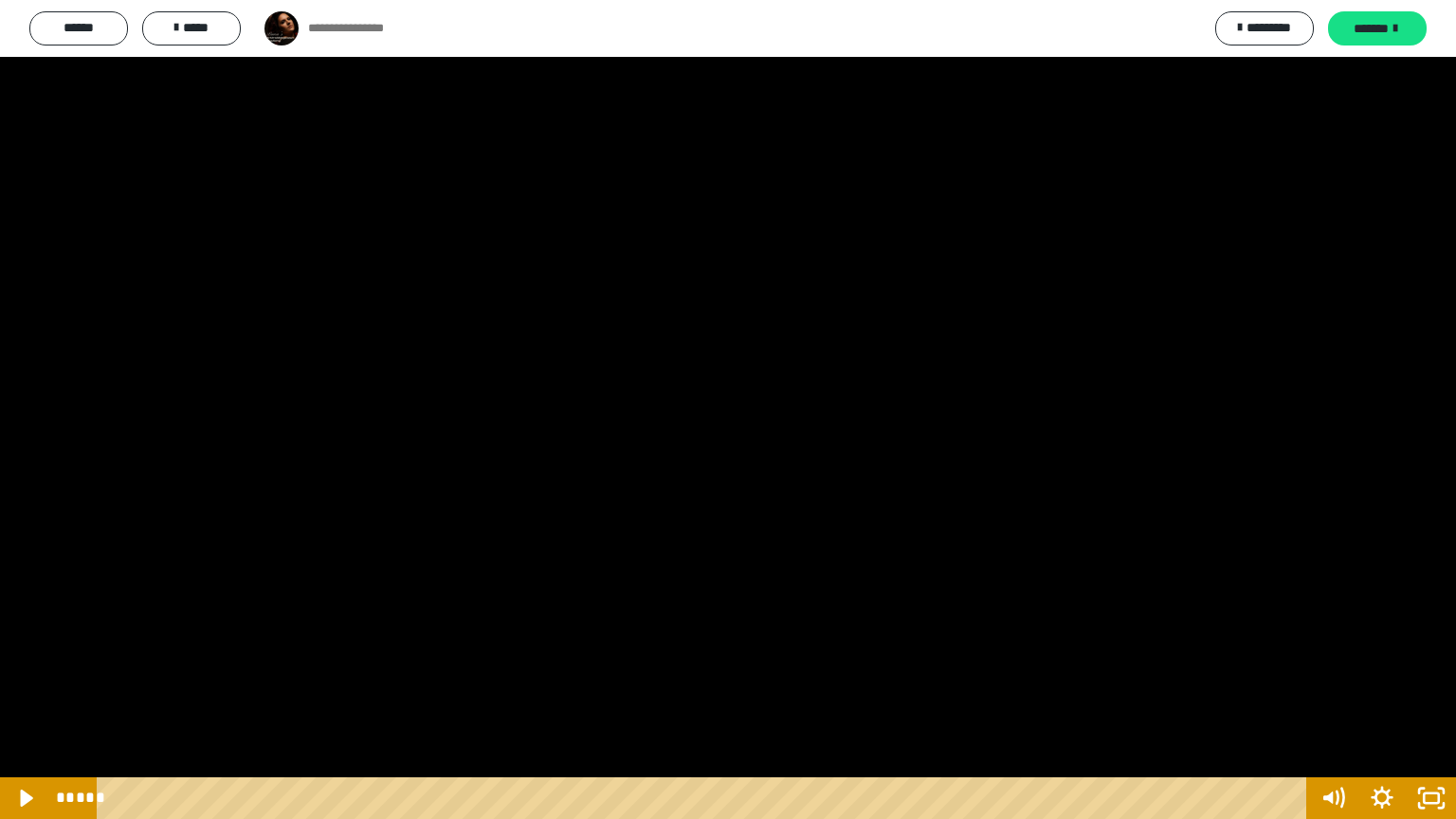 click at bounding box center [728, 410] 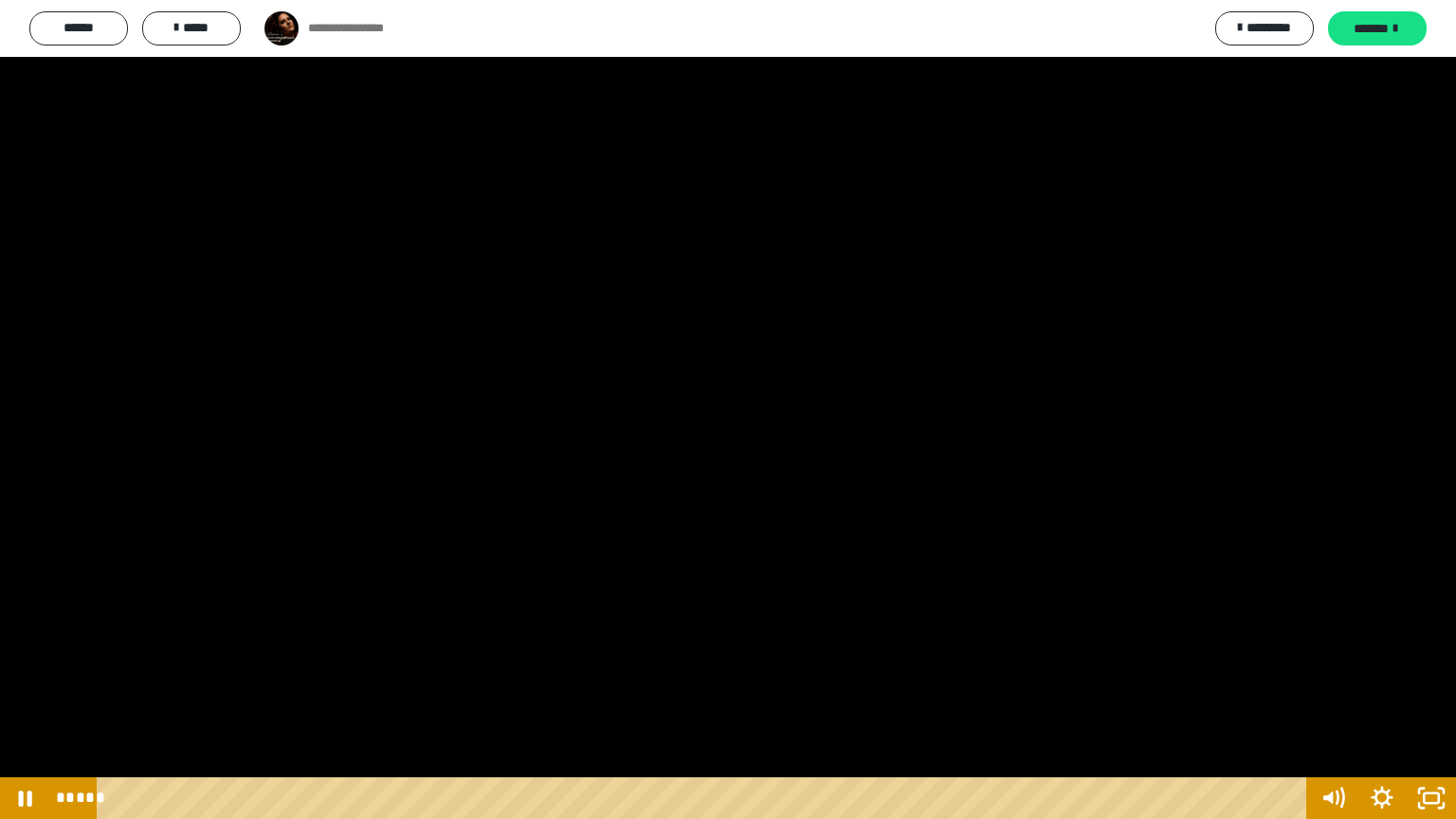 click at bounding box center [728, 410] 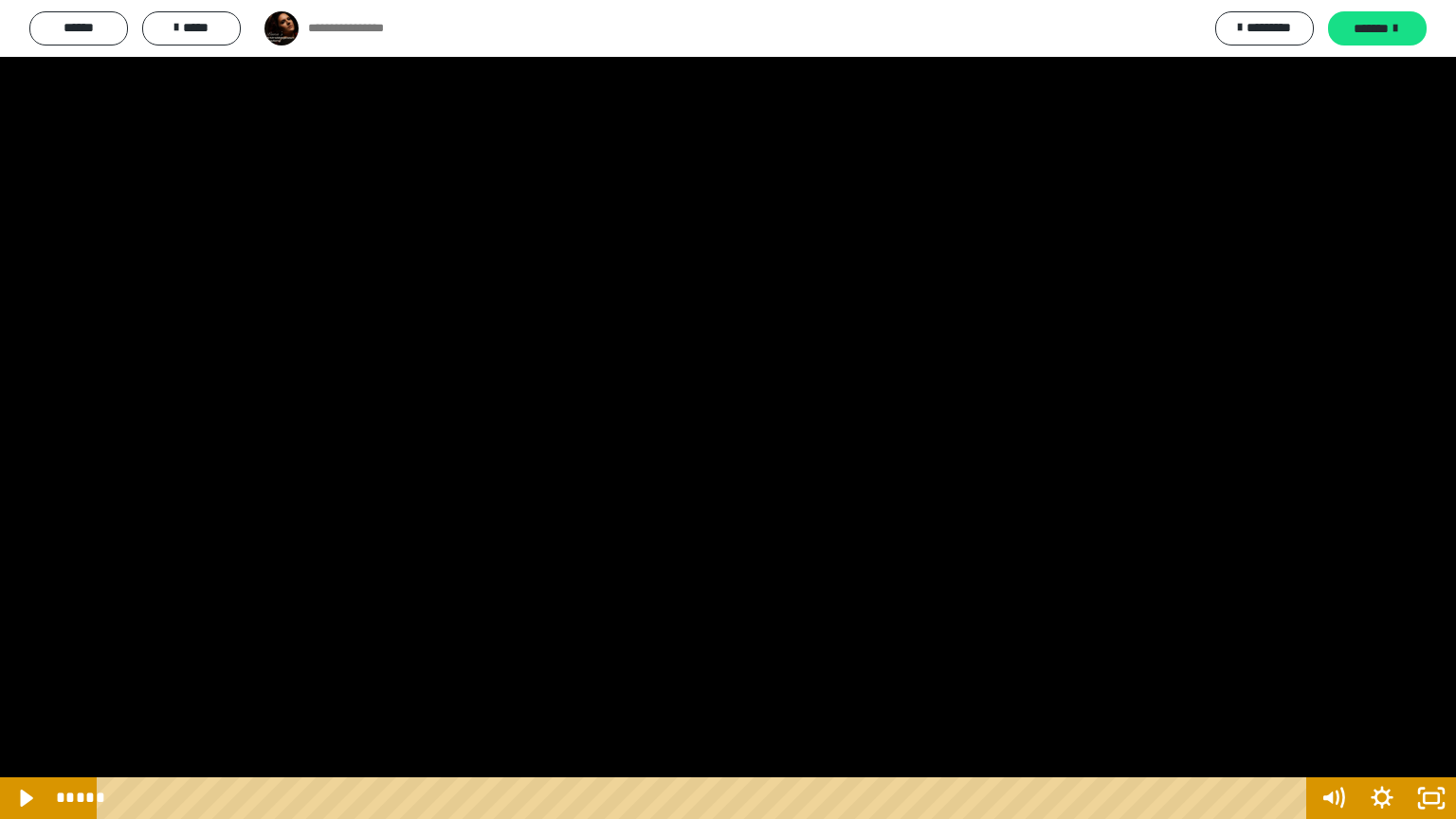 click at bounding box center (728, 410) 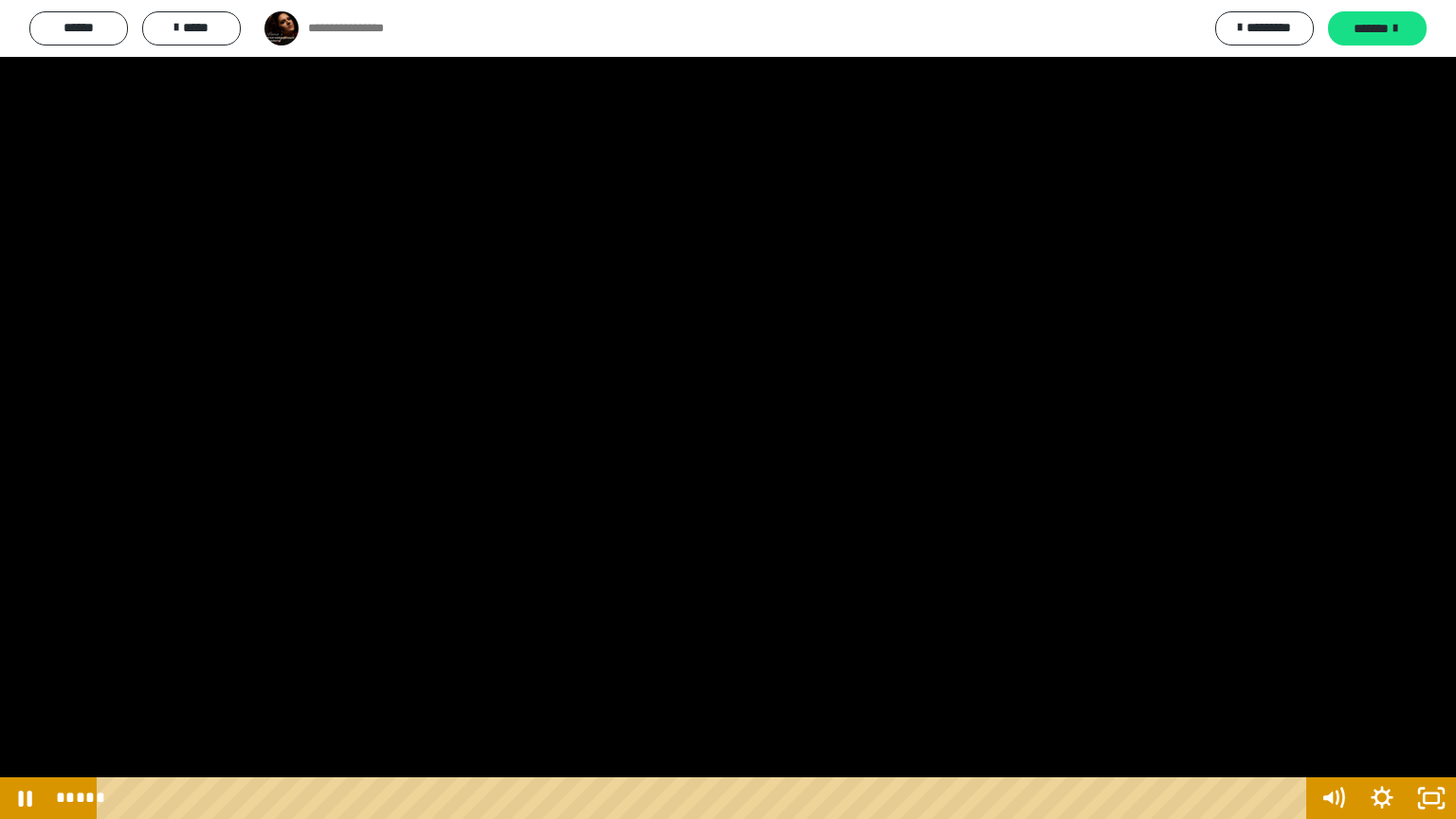 click at bounding box center (728, 410) 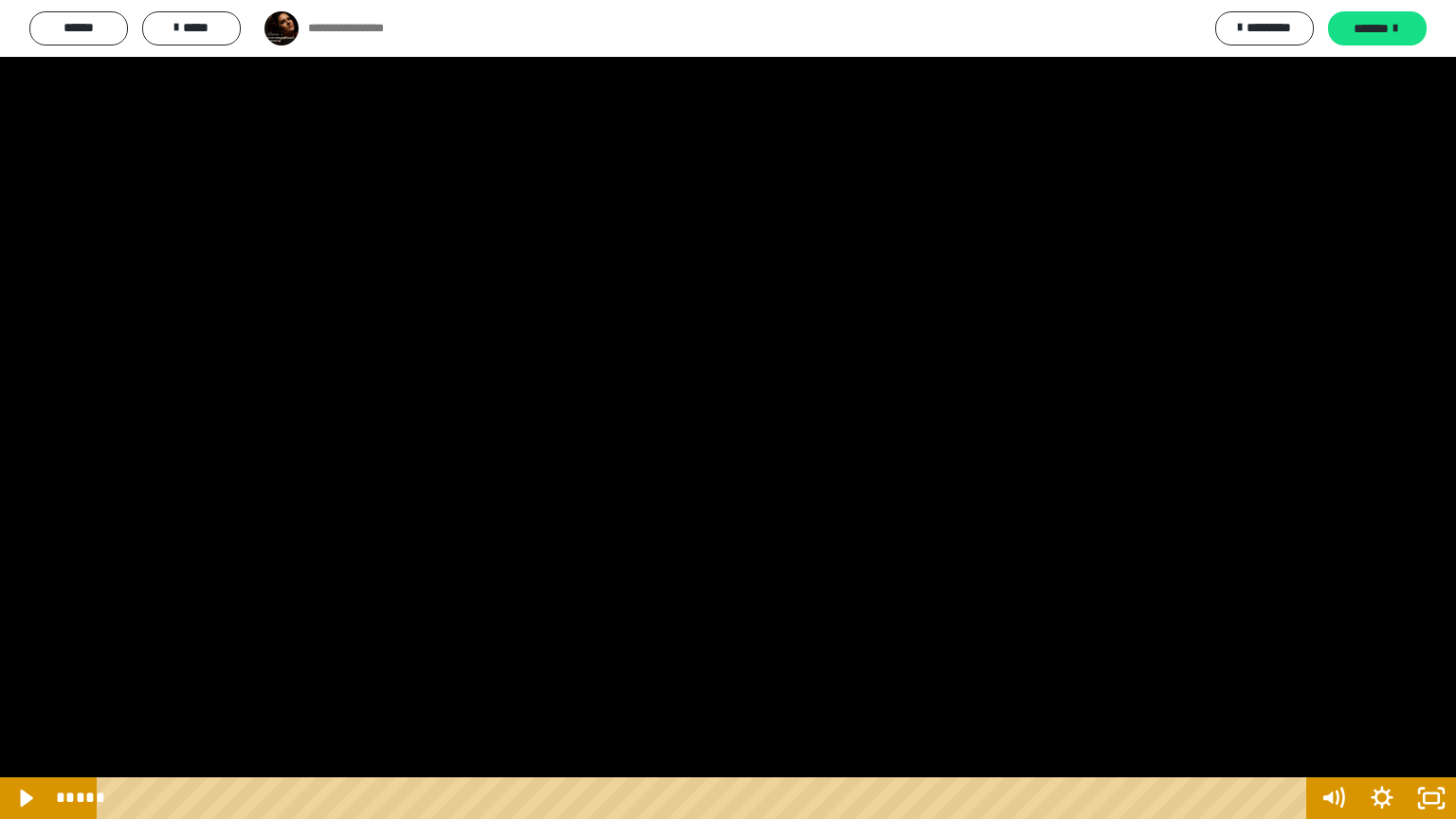 click at bounding box center (728, 410) 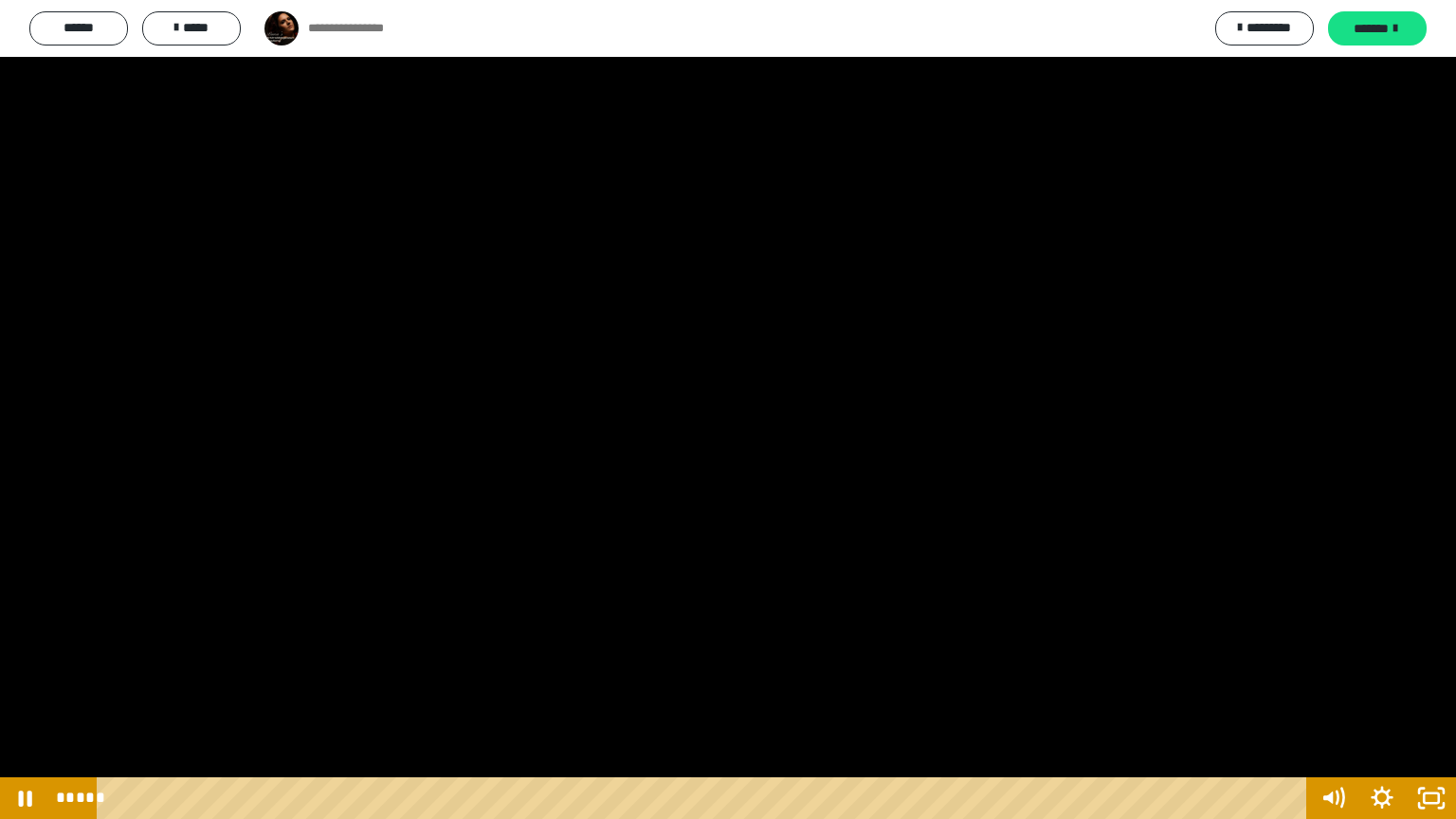click at bounding box center [728, 410] 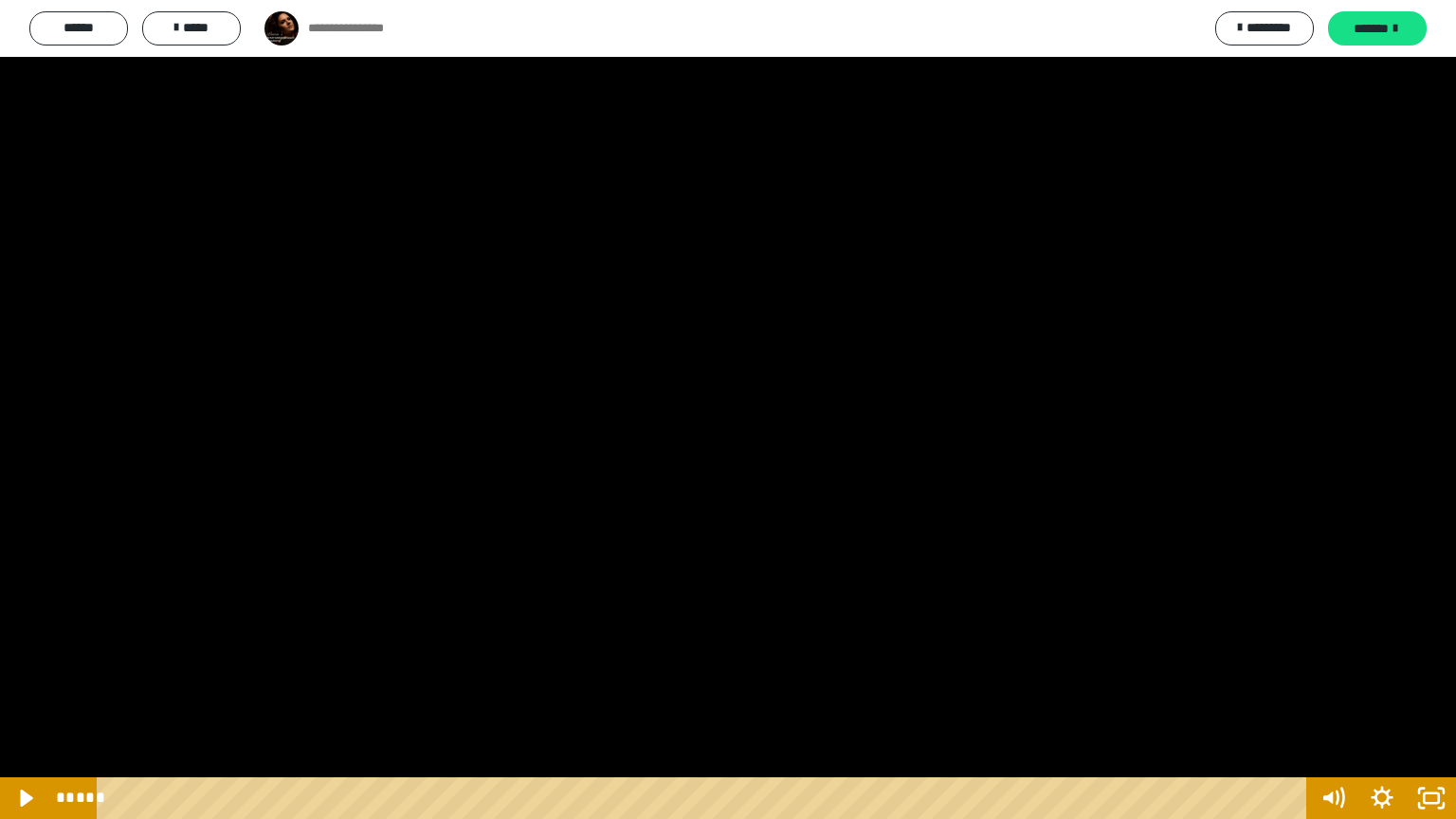 click at bounding box center [728, 410] 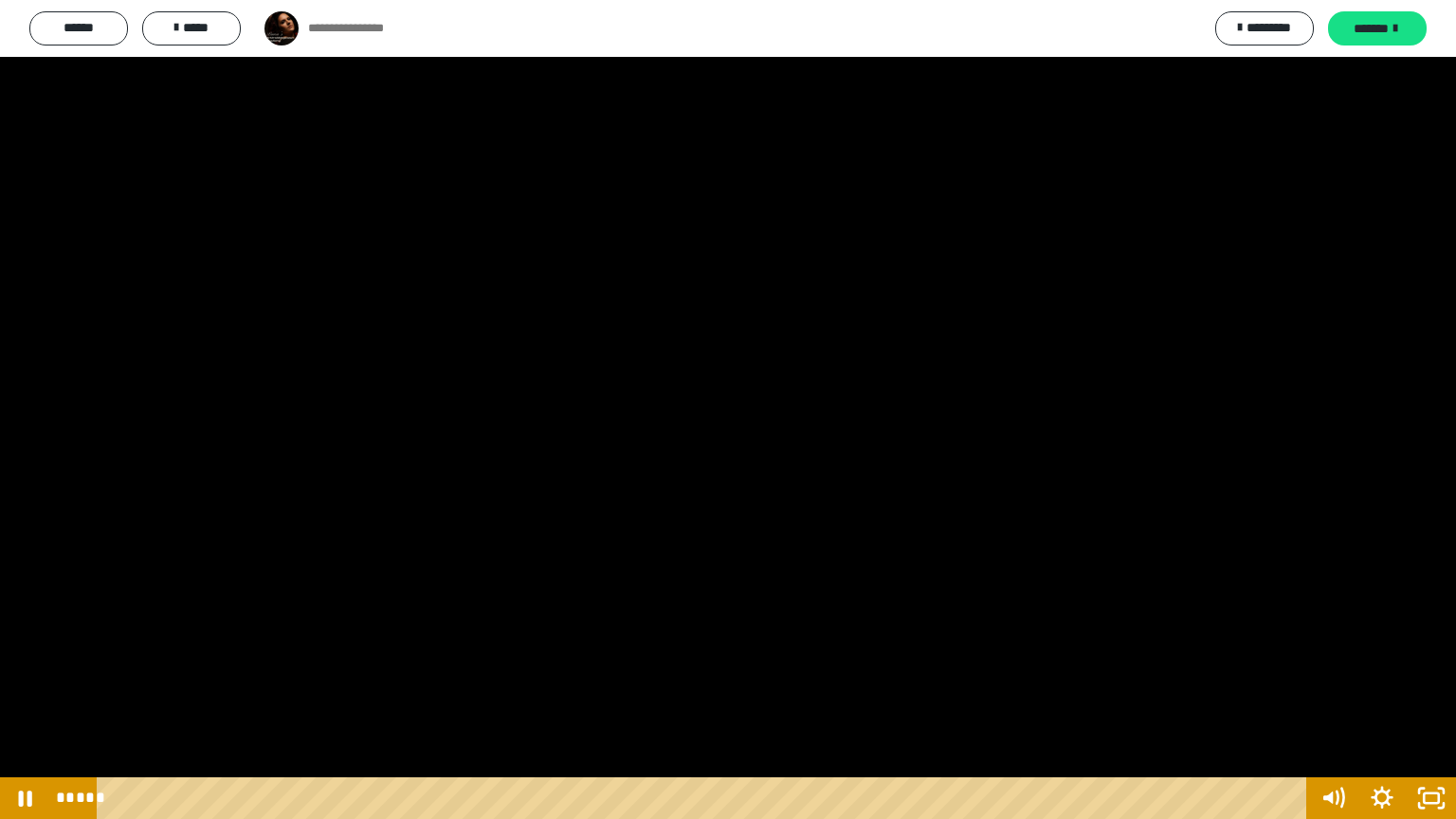 click at bounding box center [728, 410] 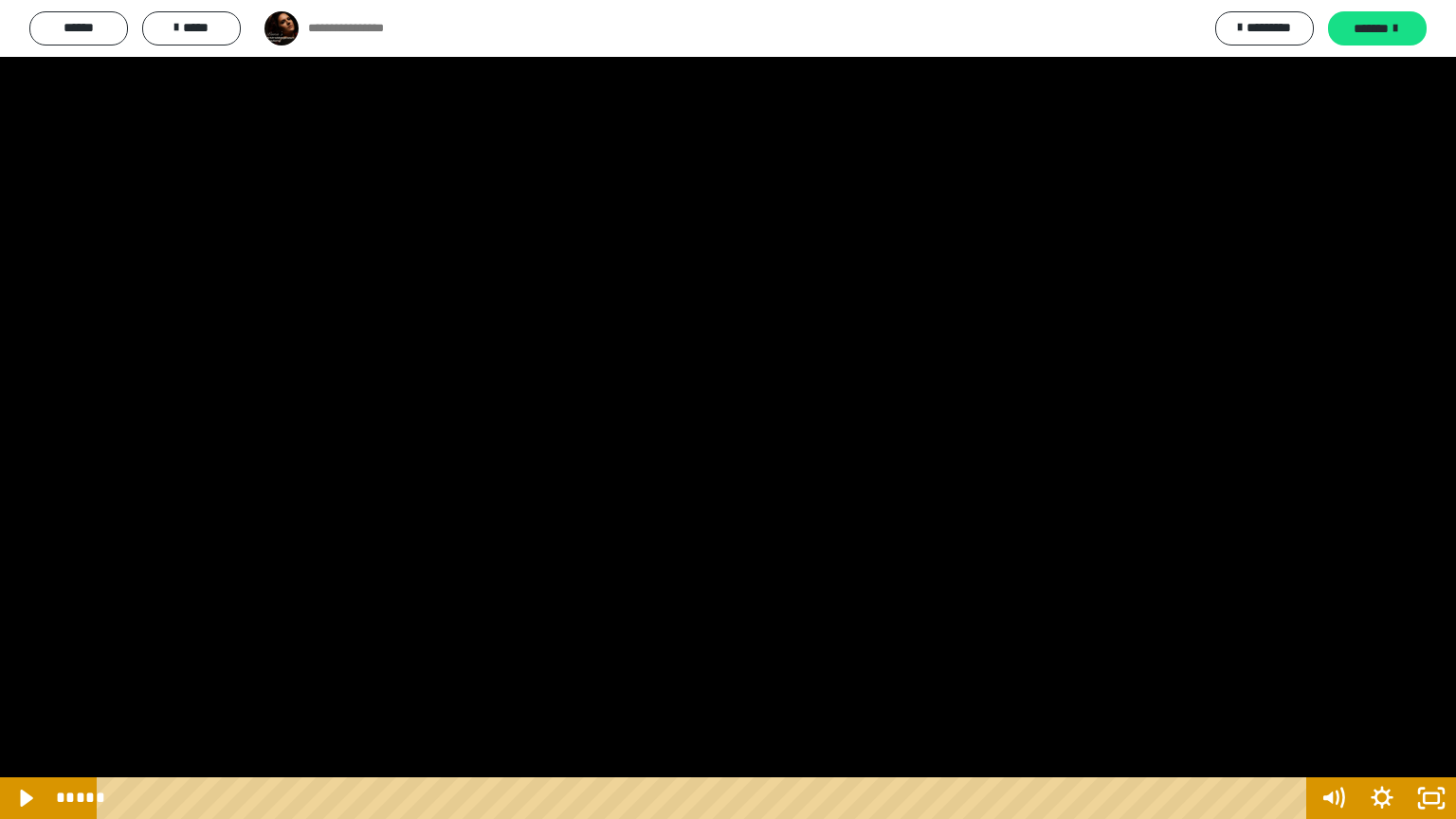 click at bounding box center [728, 410] 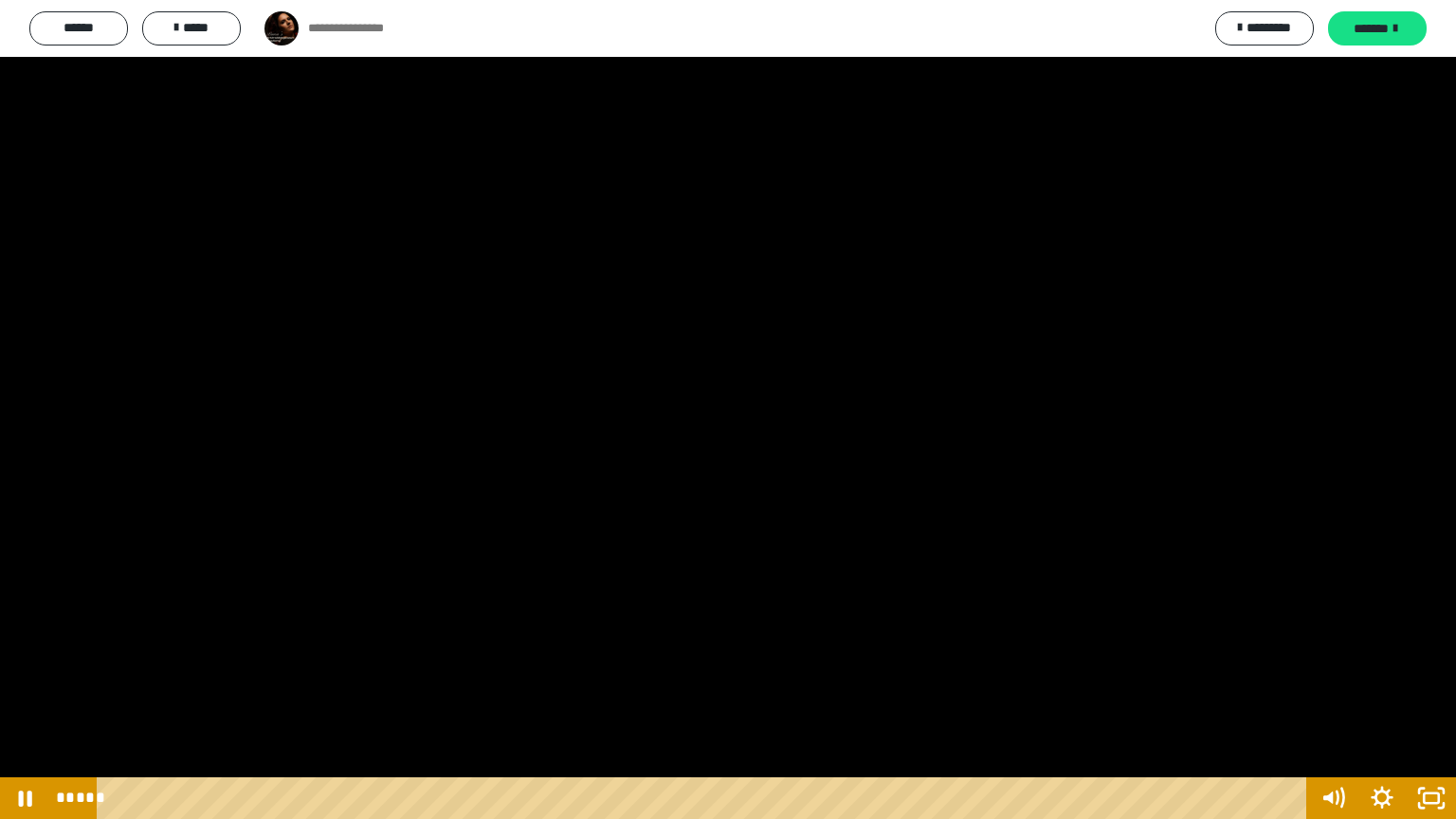 click at bounding box center (728, 410) 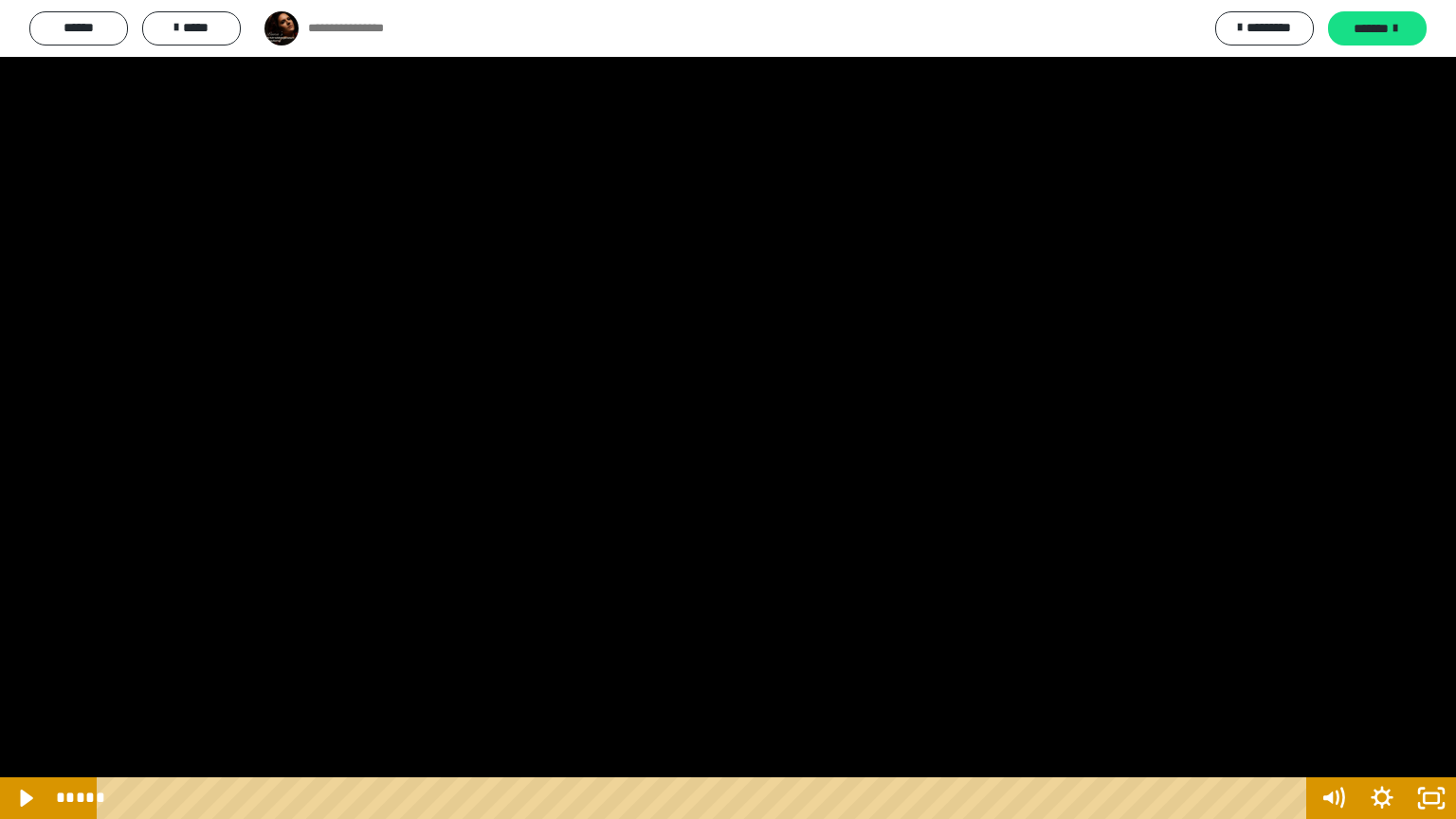 click at bounding box center (728, 410) 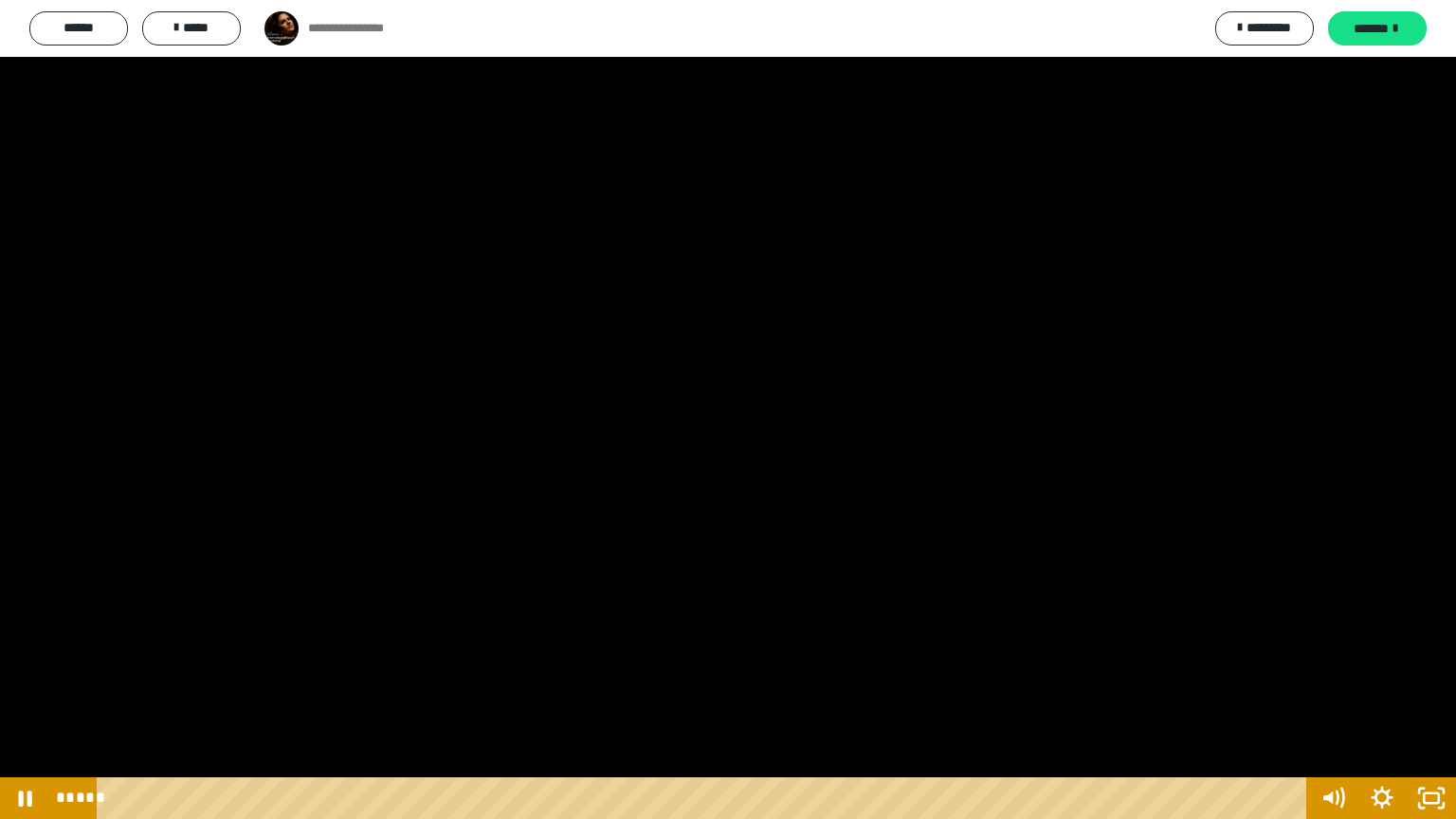 click at bounding box center [728, 410] 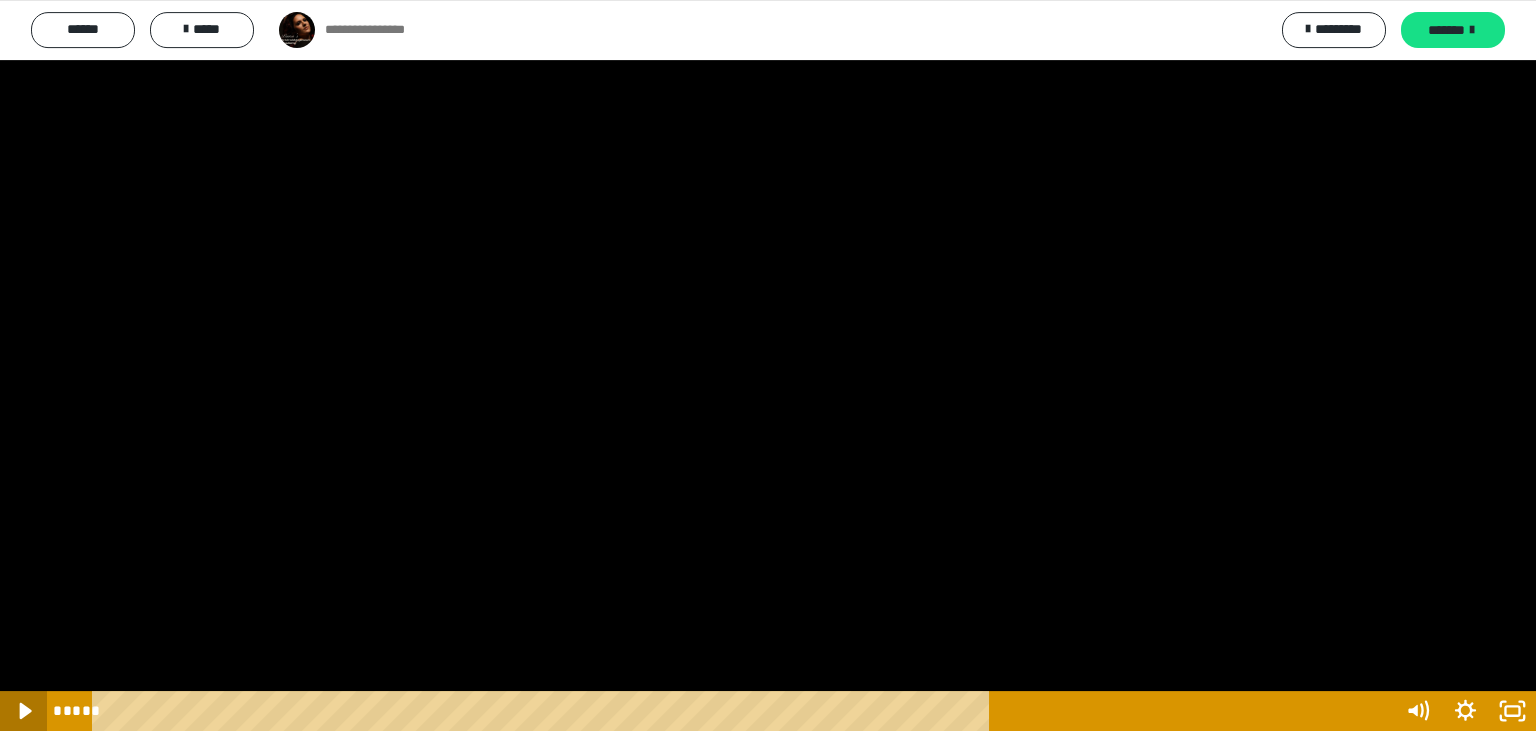 scroll, scrollTop: 1376, scrollLeft: 0, axis: vertical 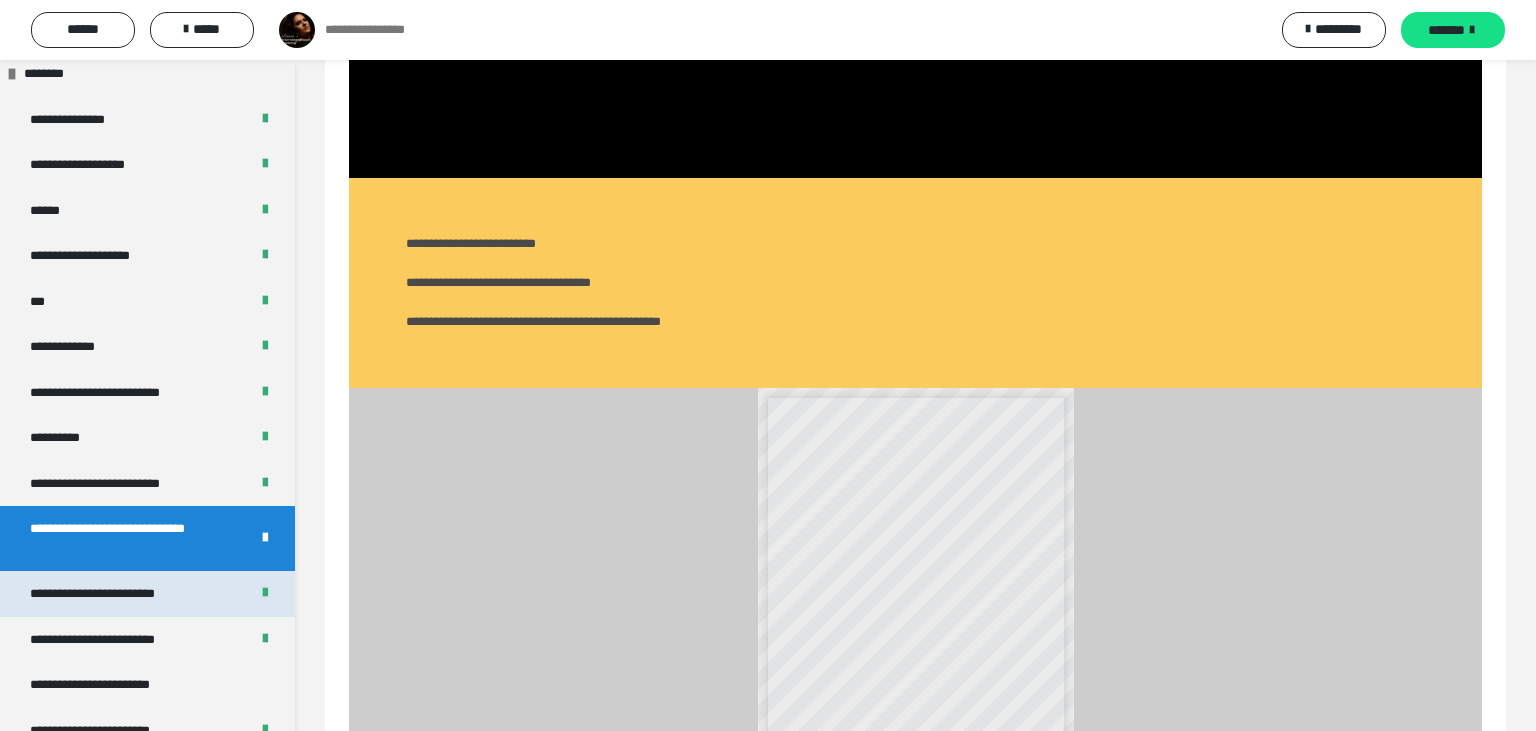 click on "**********" at bounding box center [121, 594] 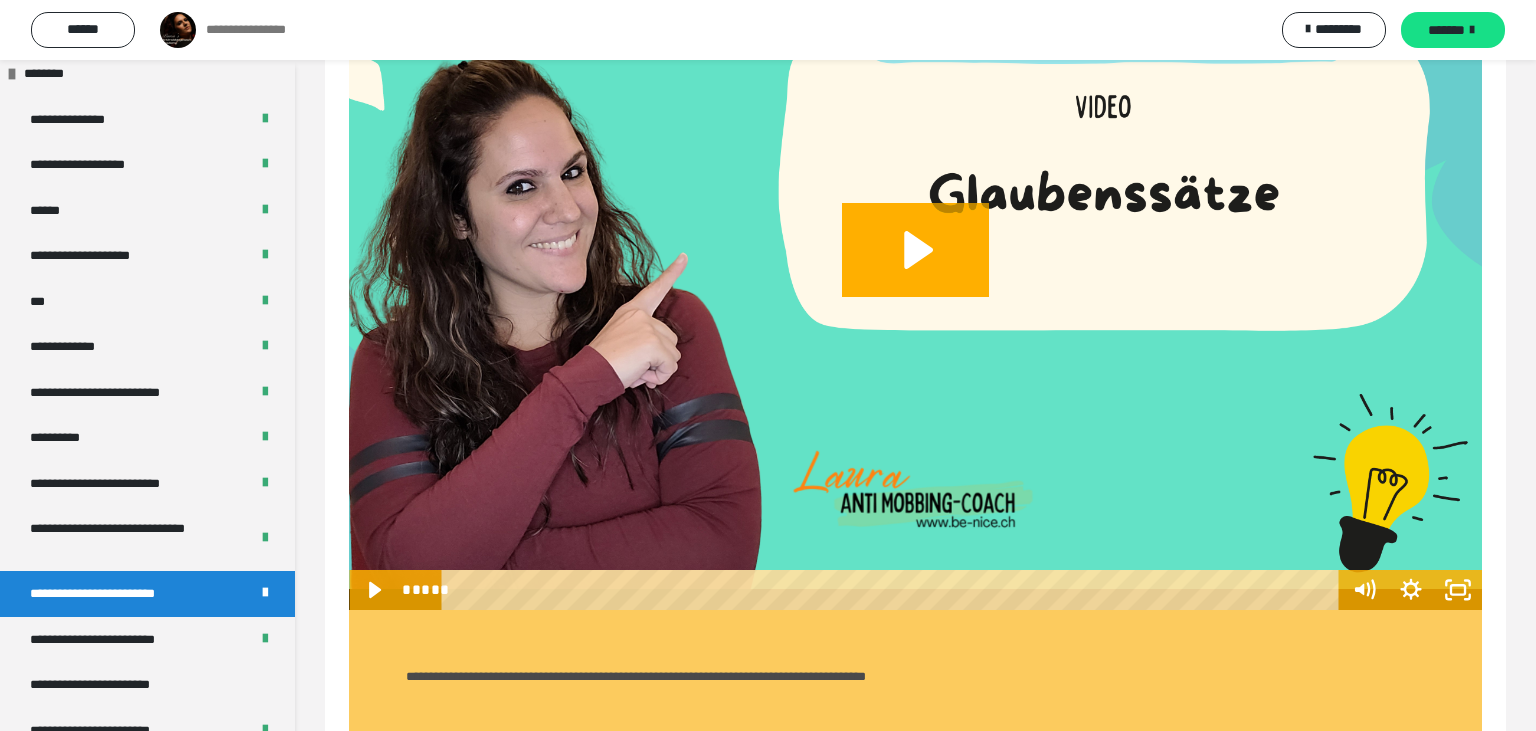 scroll, scrollTop: 972, scrollLeft: 0, axis: vertical 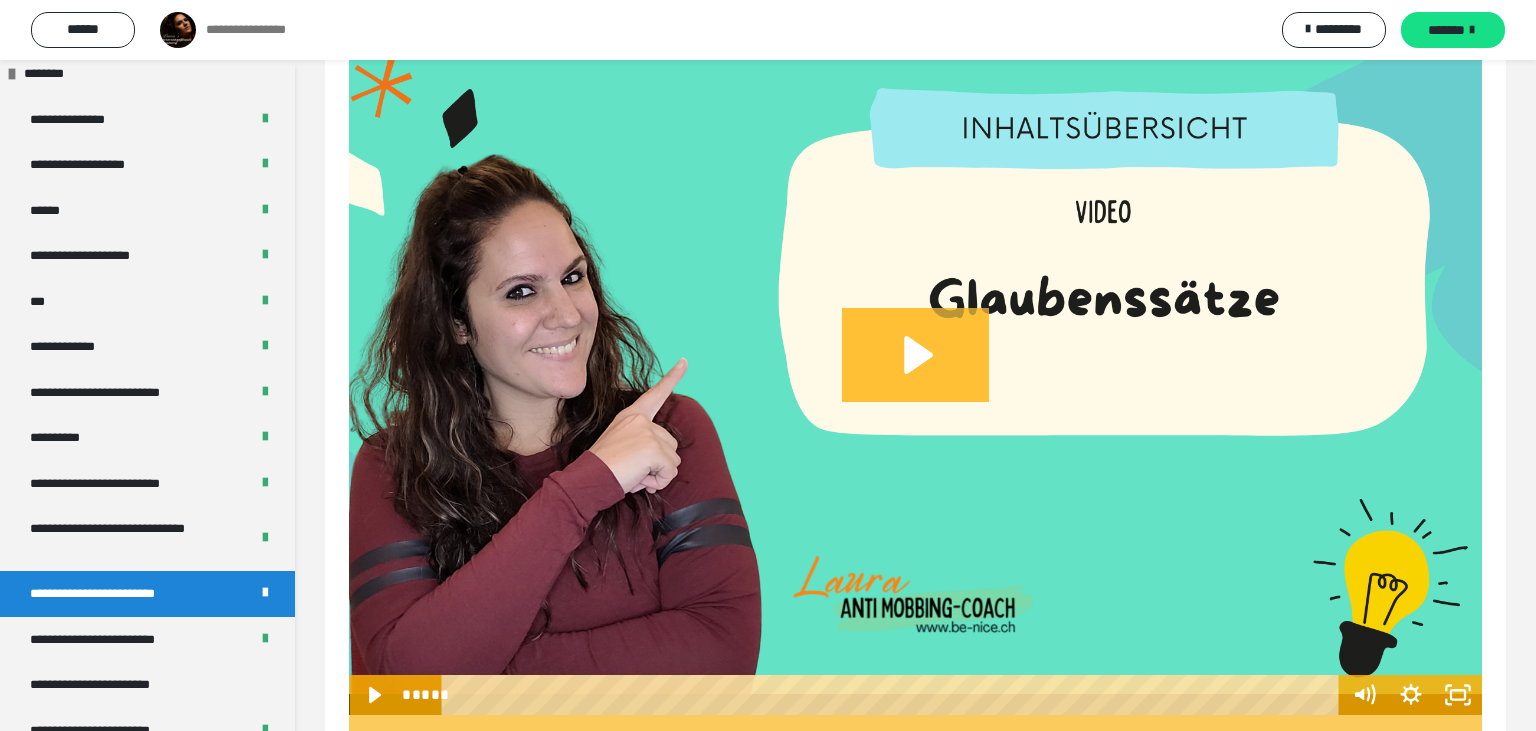 click 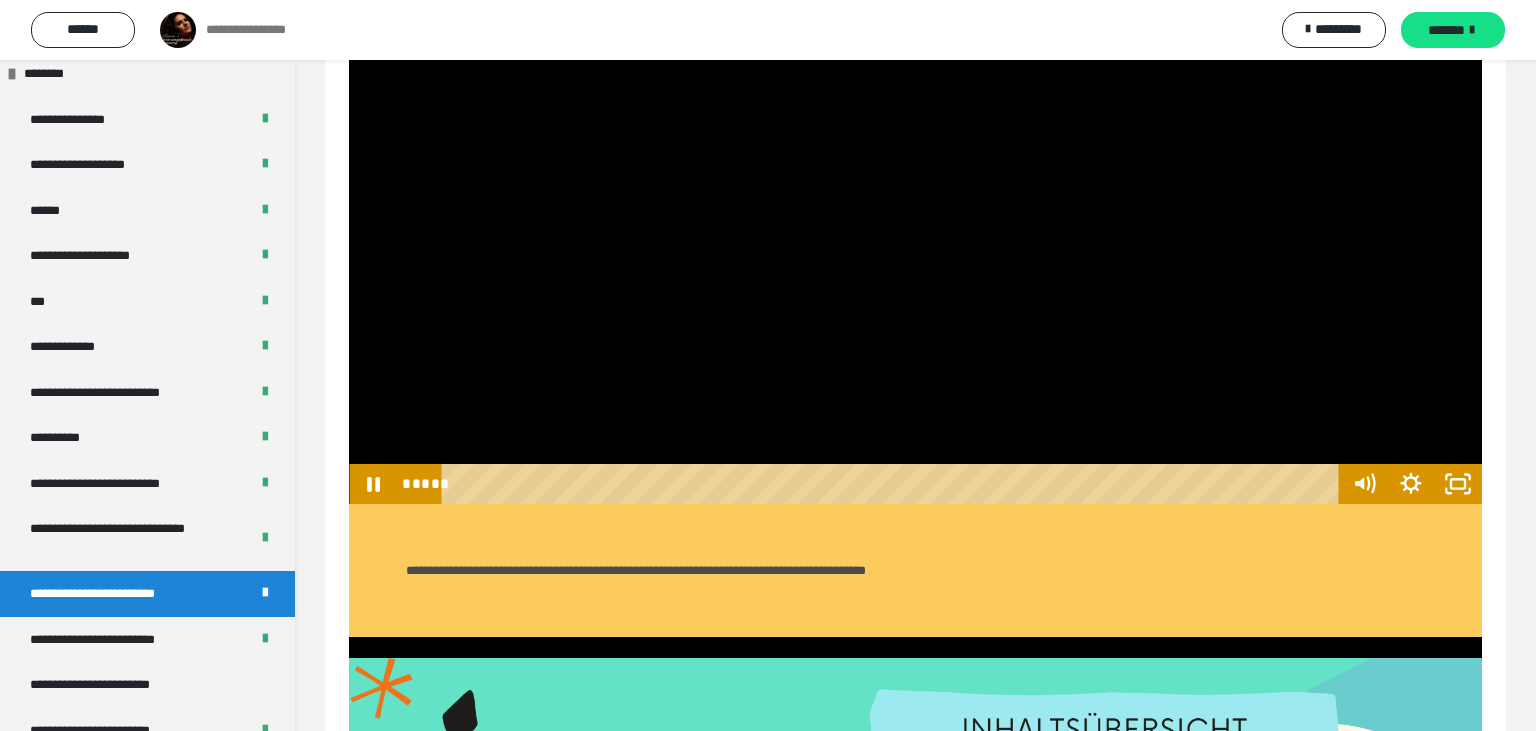 scroll, scrollTop: 1077, scrollLeft: 0, axis: vertical 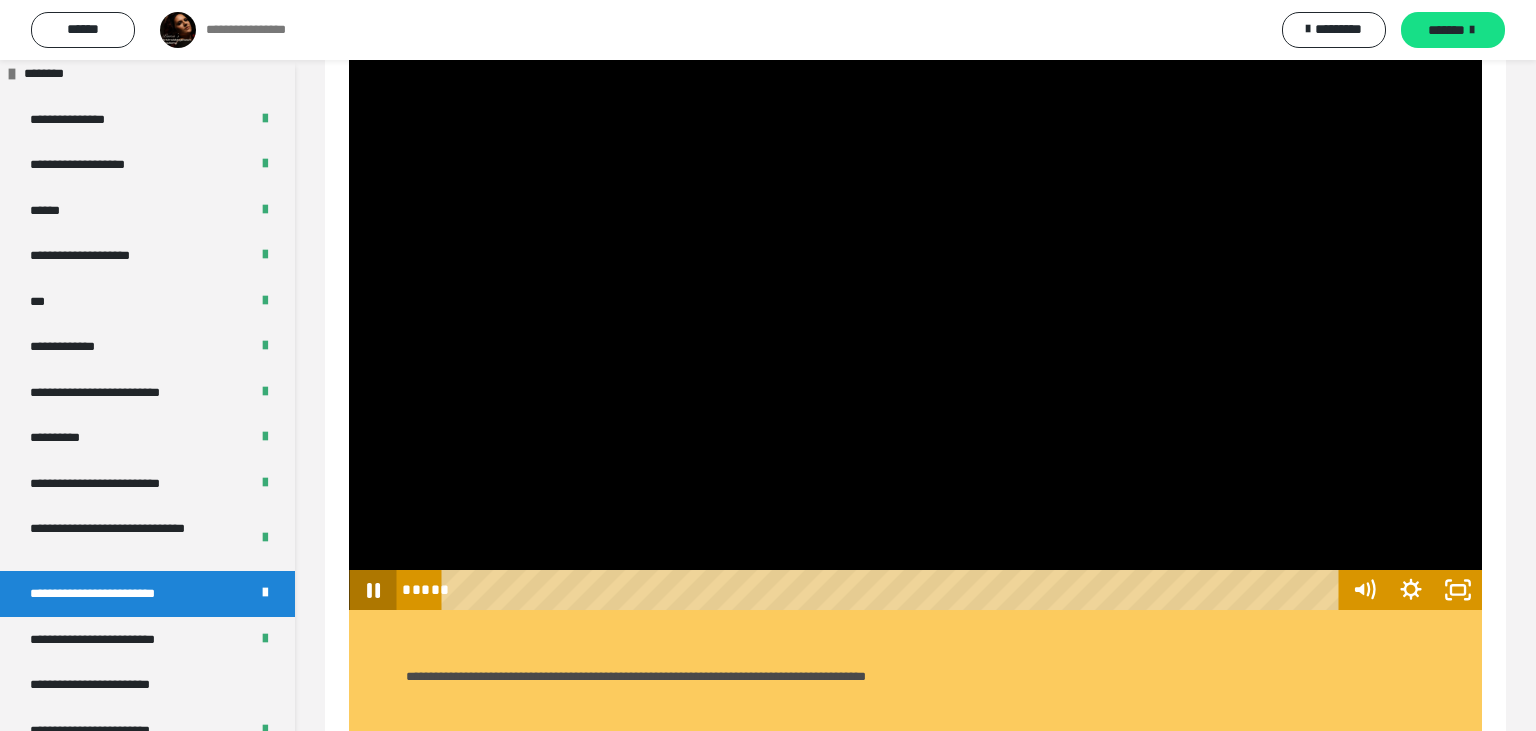 click 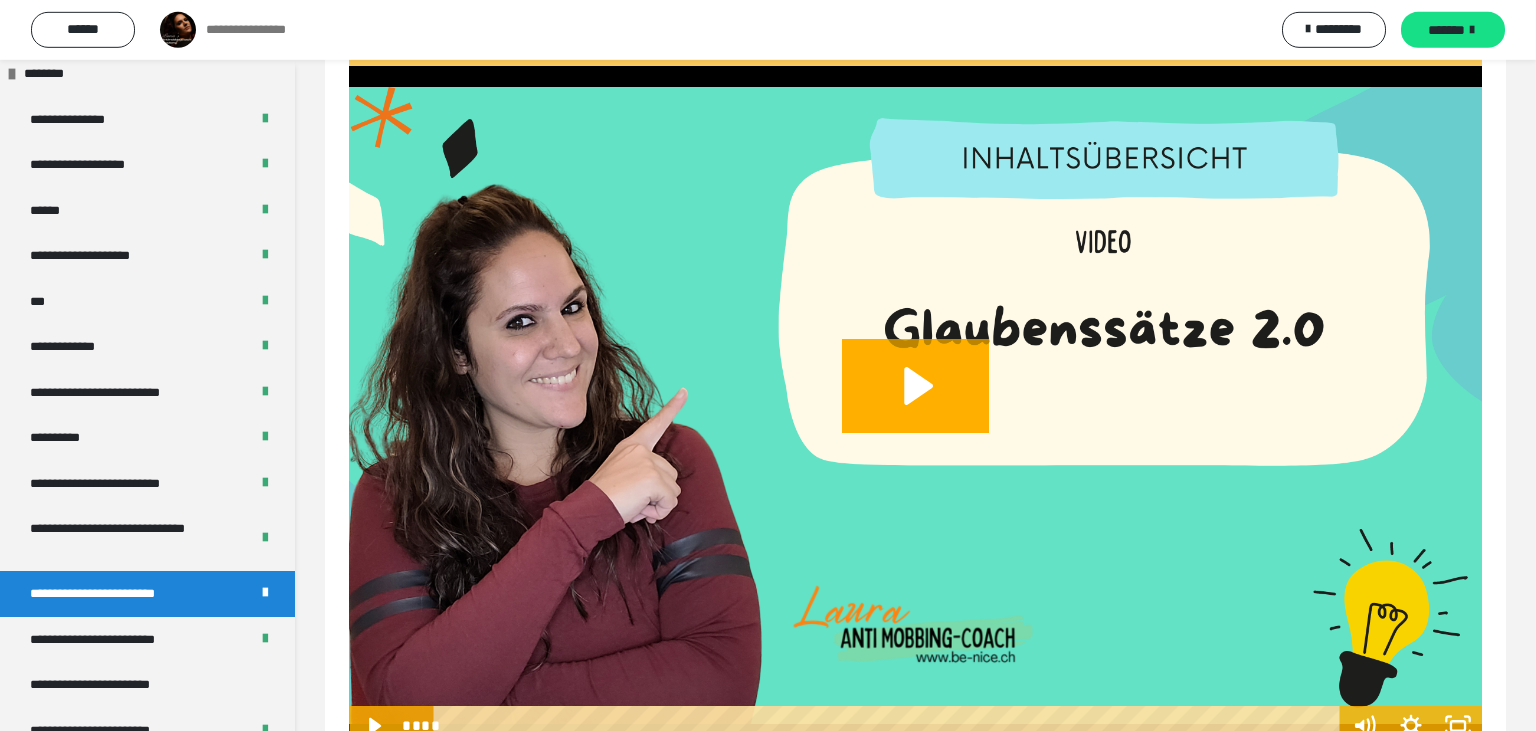 scroll, scrollTop: 1816, scrollLeft: 0, axis: vertical 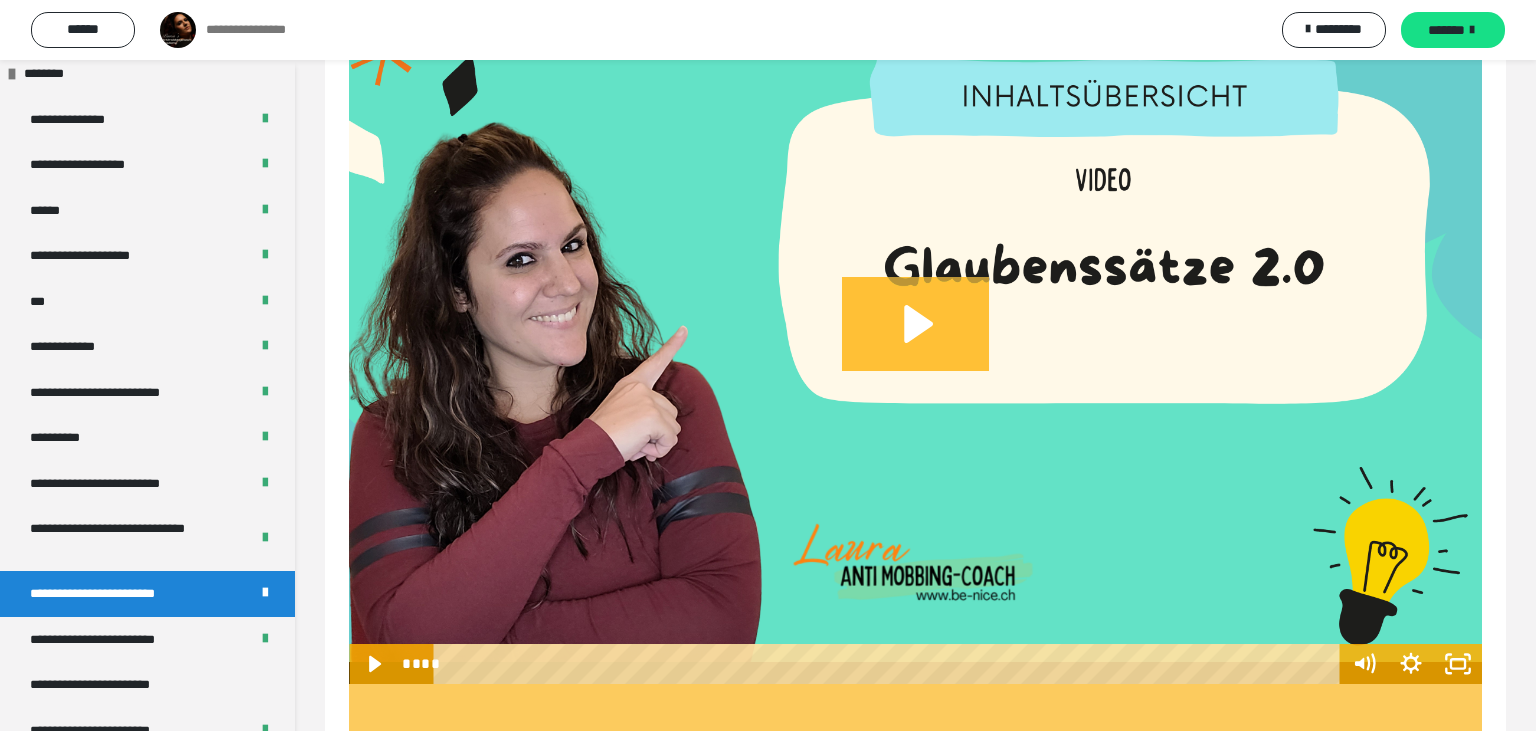 click 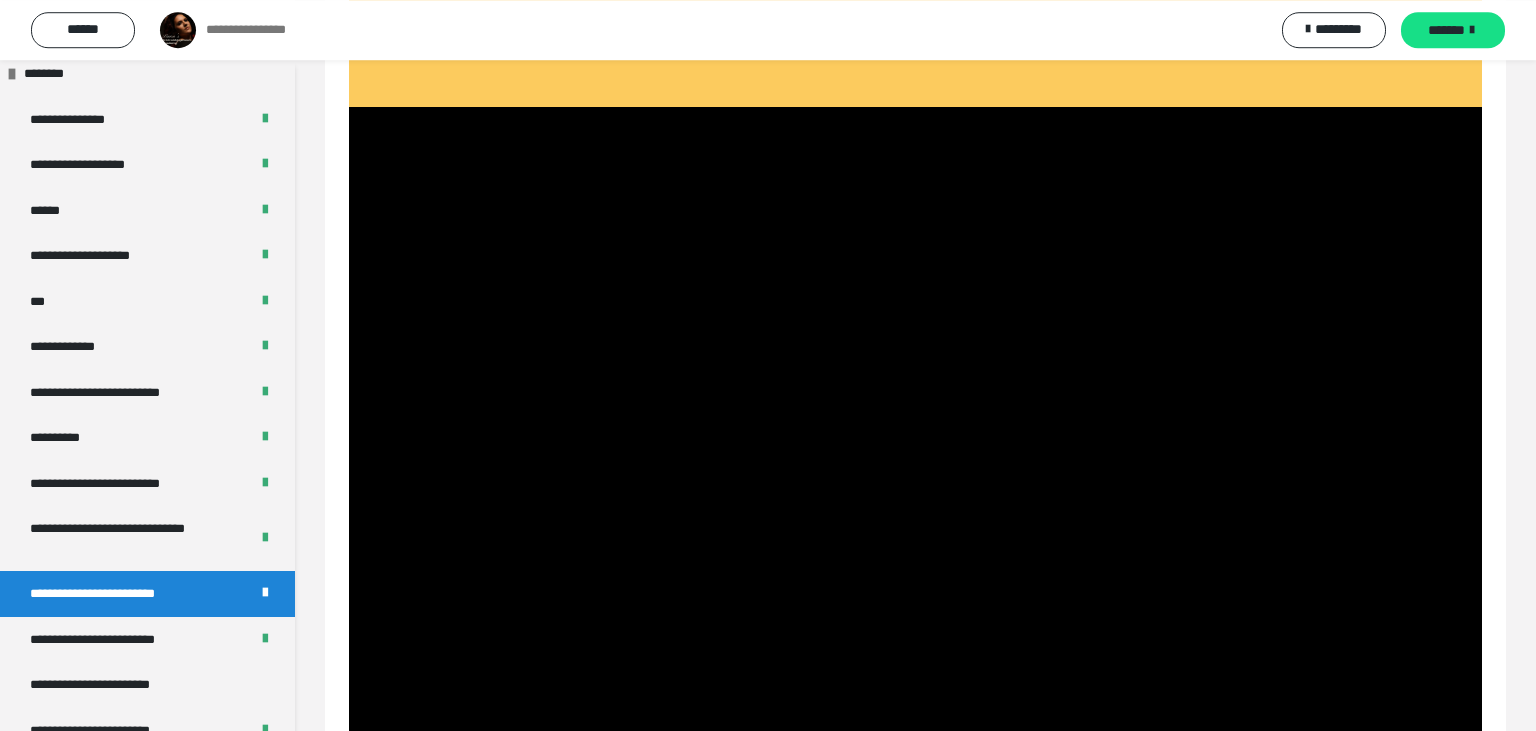 scroll, scrollTop: 1711, scrollLeft: 0, axis: vertical 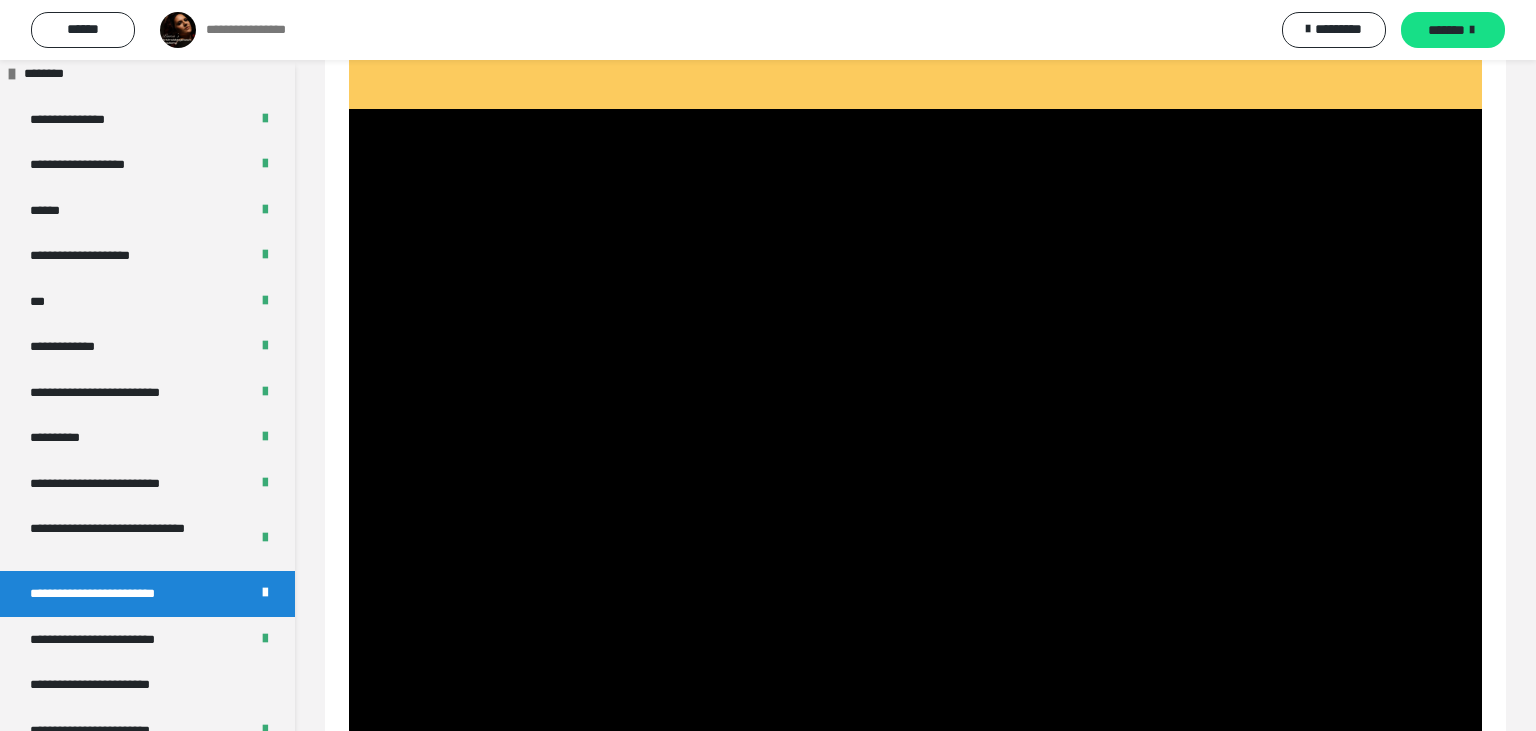 type 